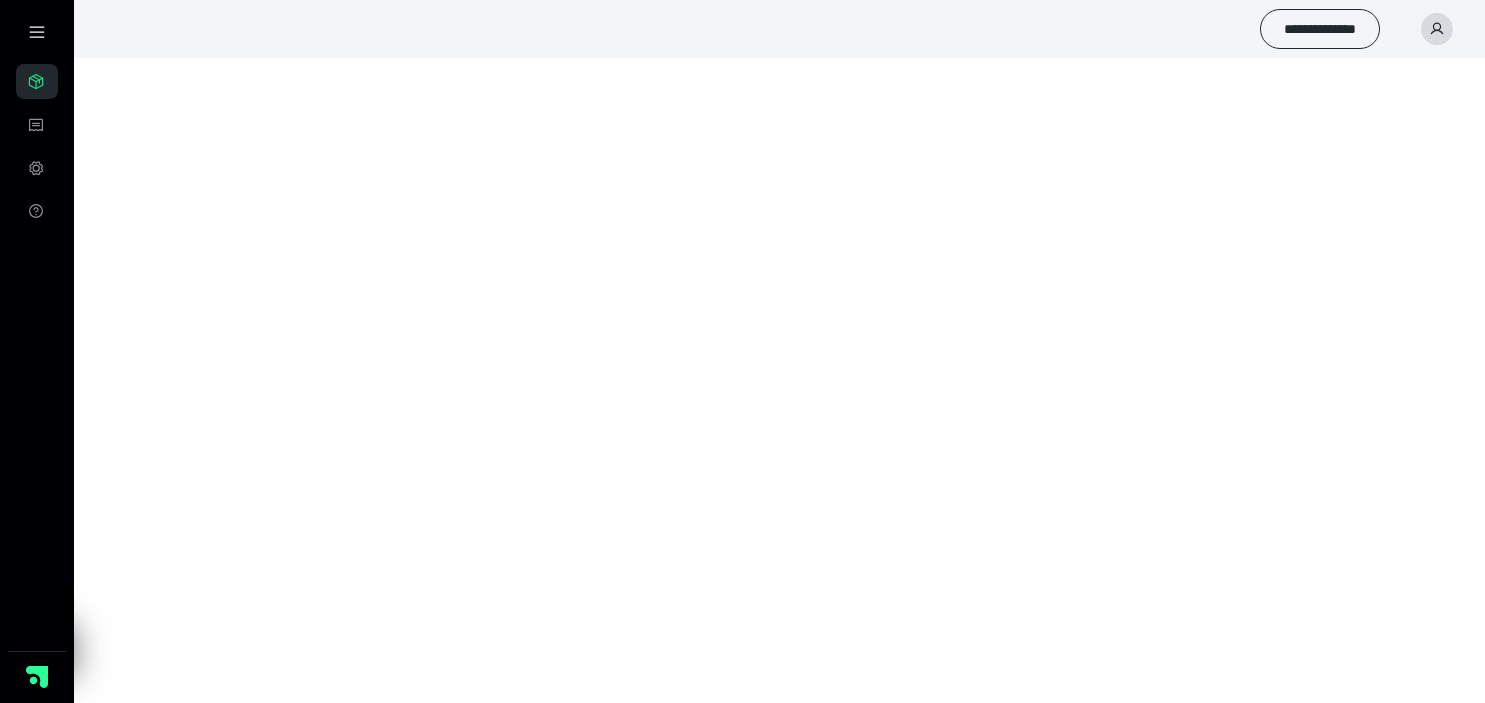scroll, scrollTop: 0, scrollLeft: 0, axis: both 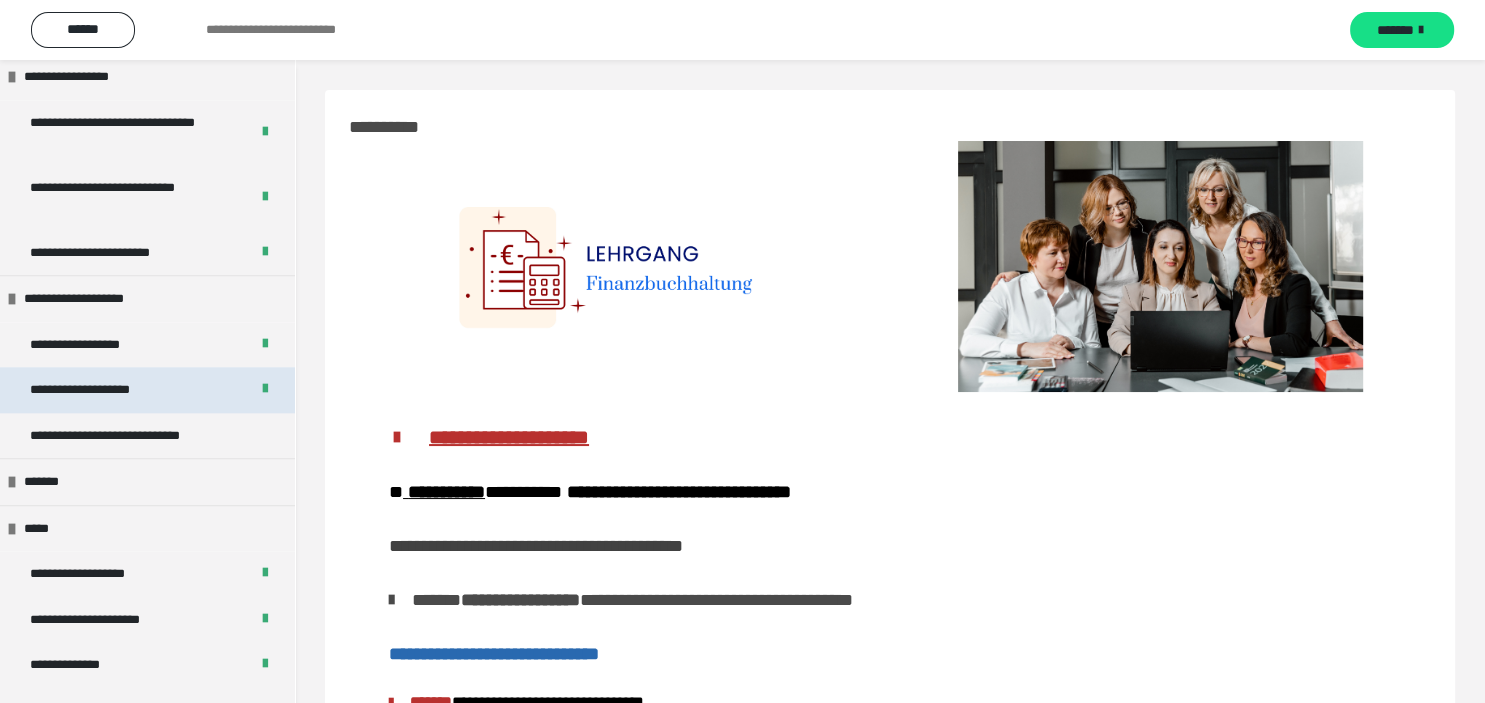 click on "**********" at bounding box center (147, 390) 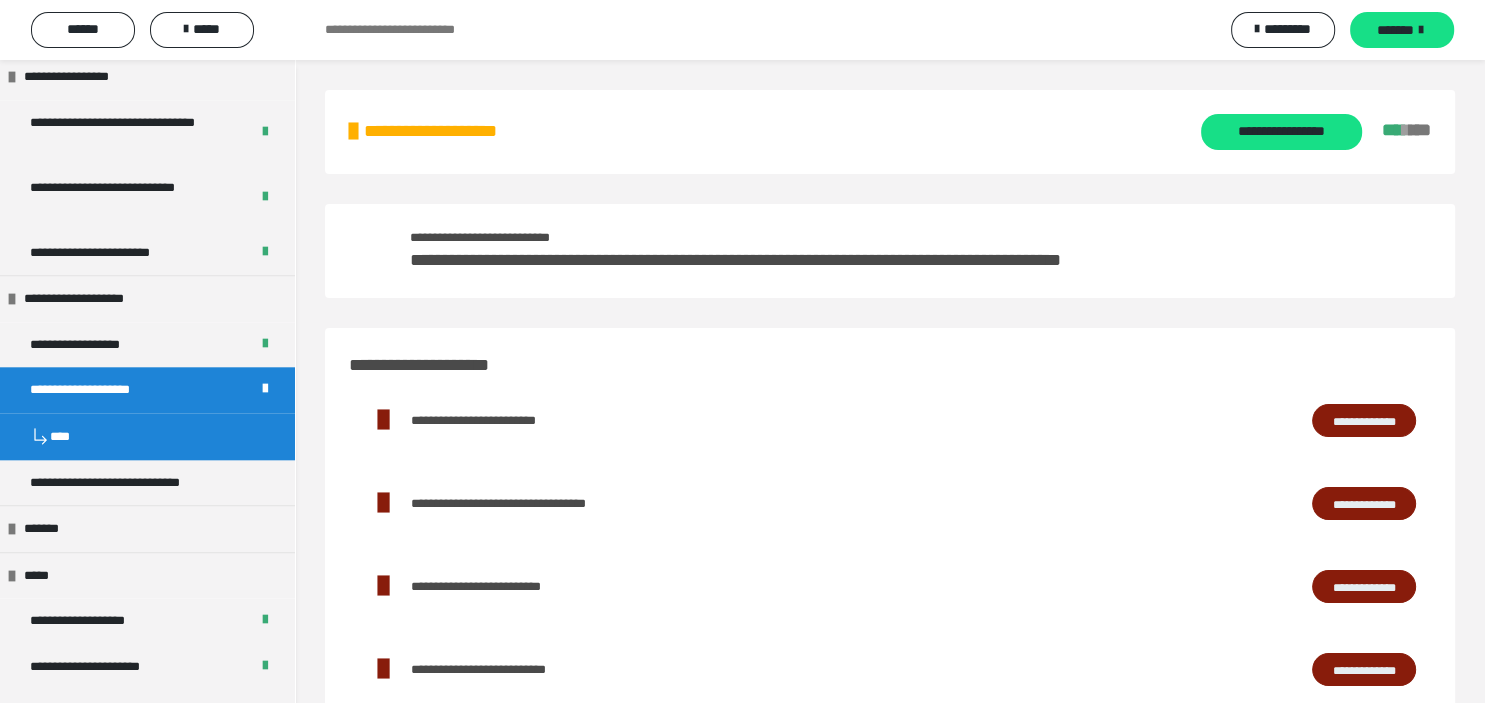 scroll, scrollTop: 2062, scrollLeft: 0, axis: vertical 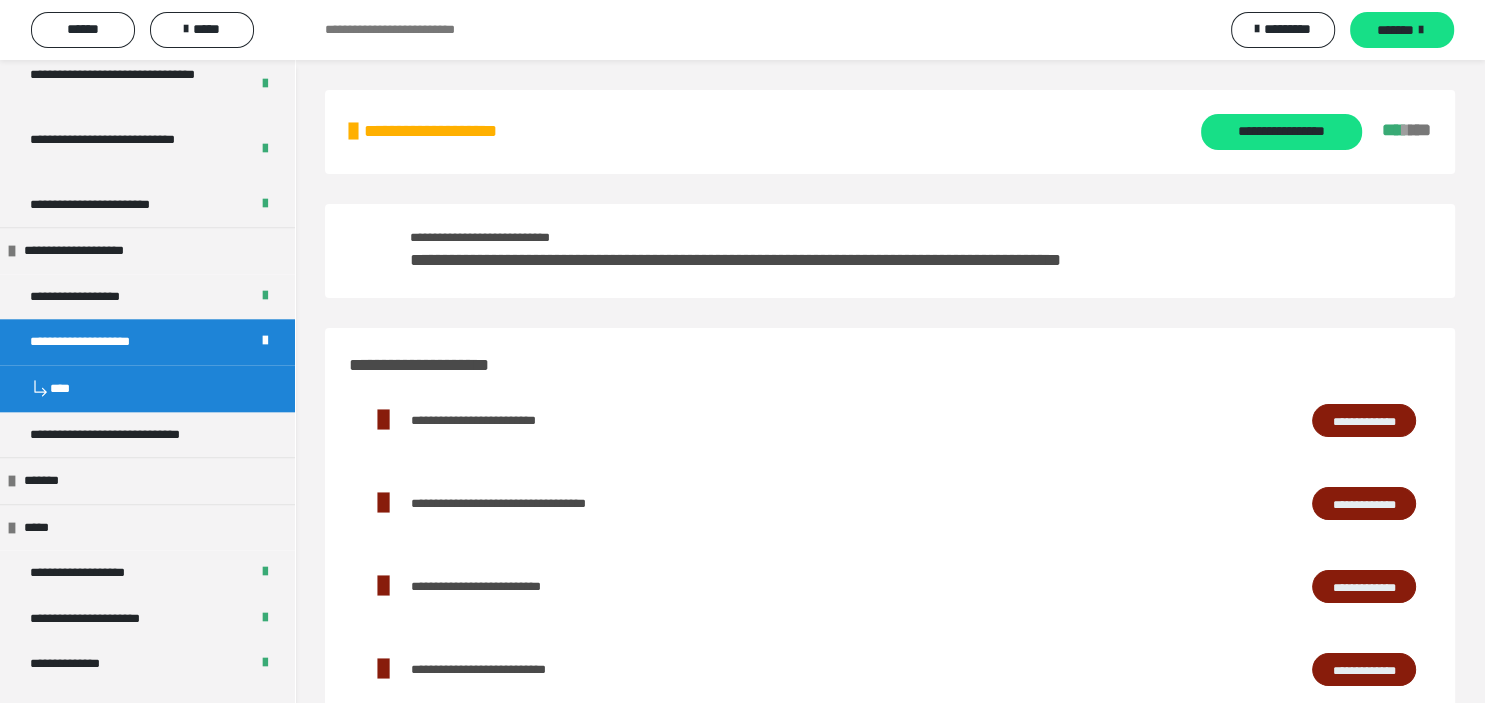 click on "**********" at bounding box center [890, 251] 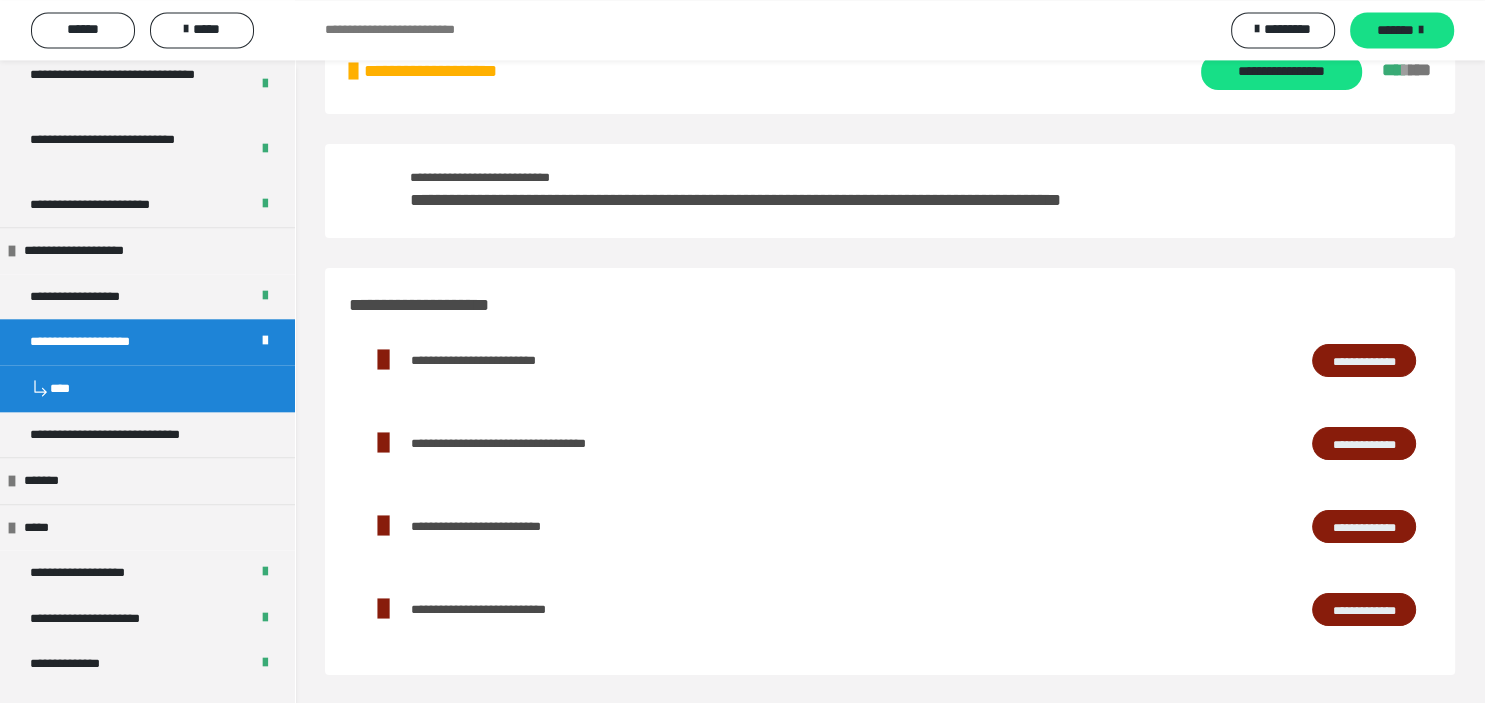 scroll, scrollTop: 61, scrollLeft: 0, axis: vertical 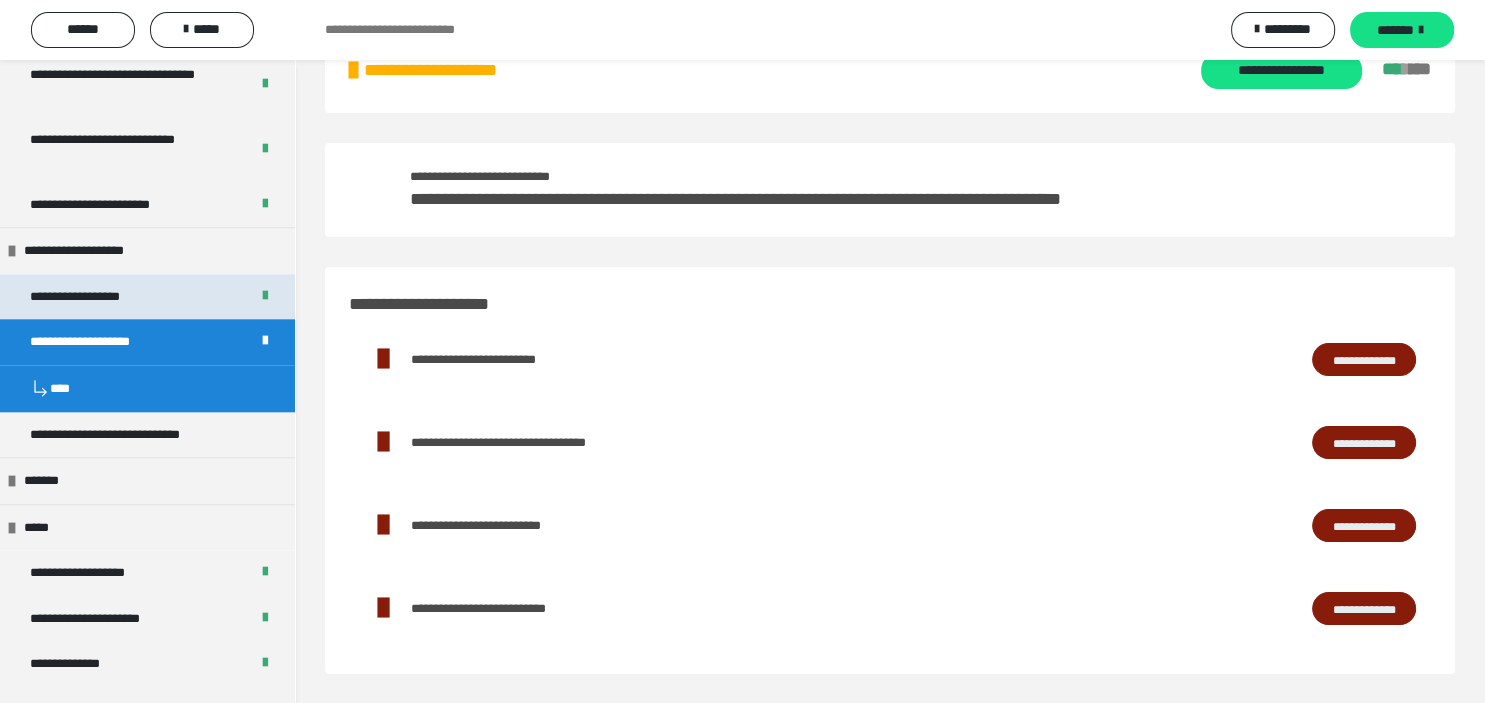 click on "**********" at bounding box center [98, 297] 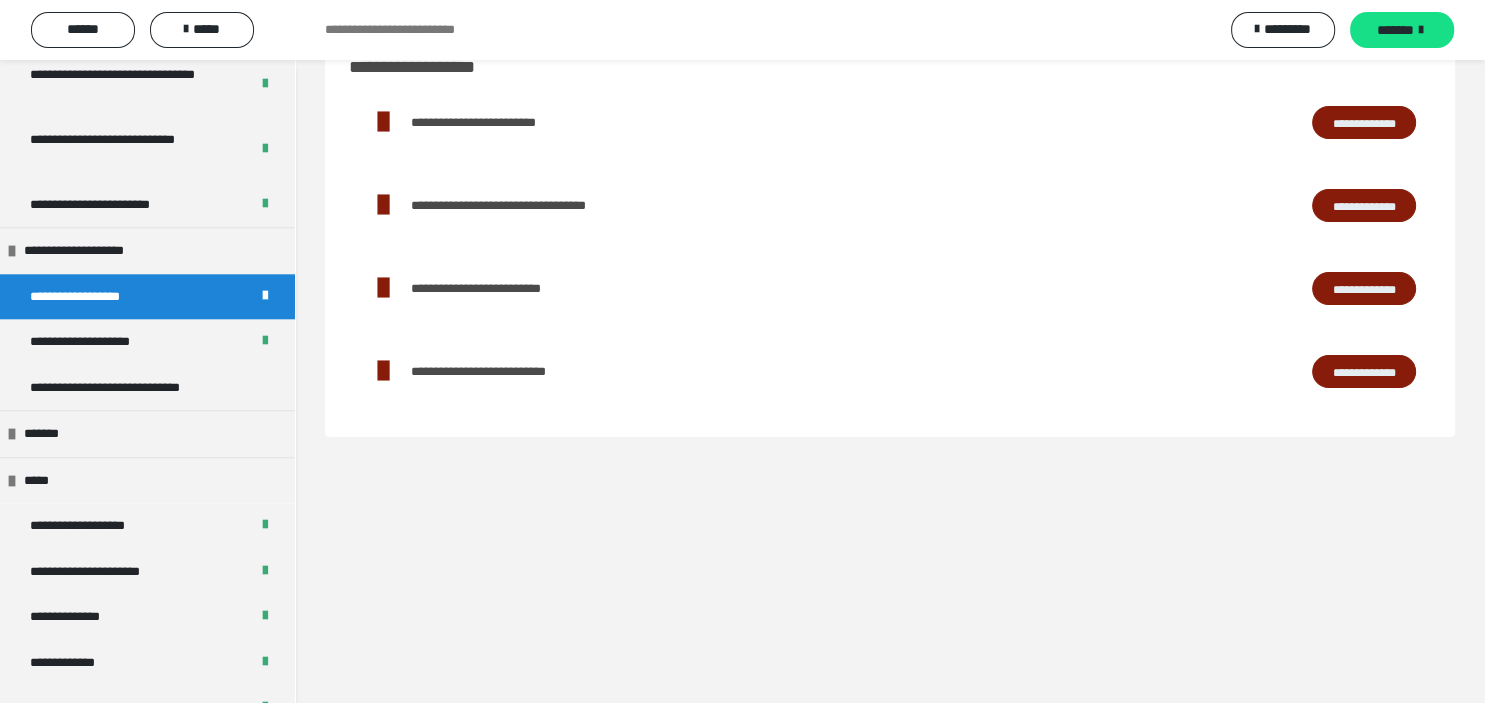scroll, scrollTop: 0, scrollLeft: 0, axis: both 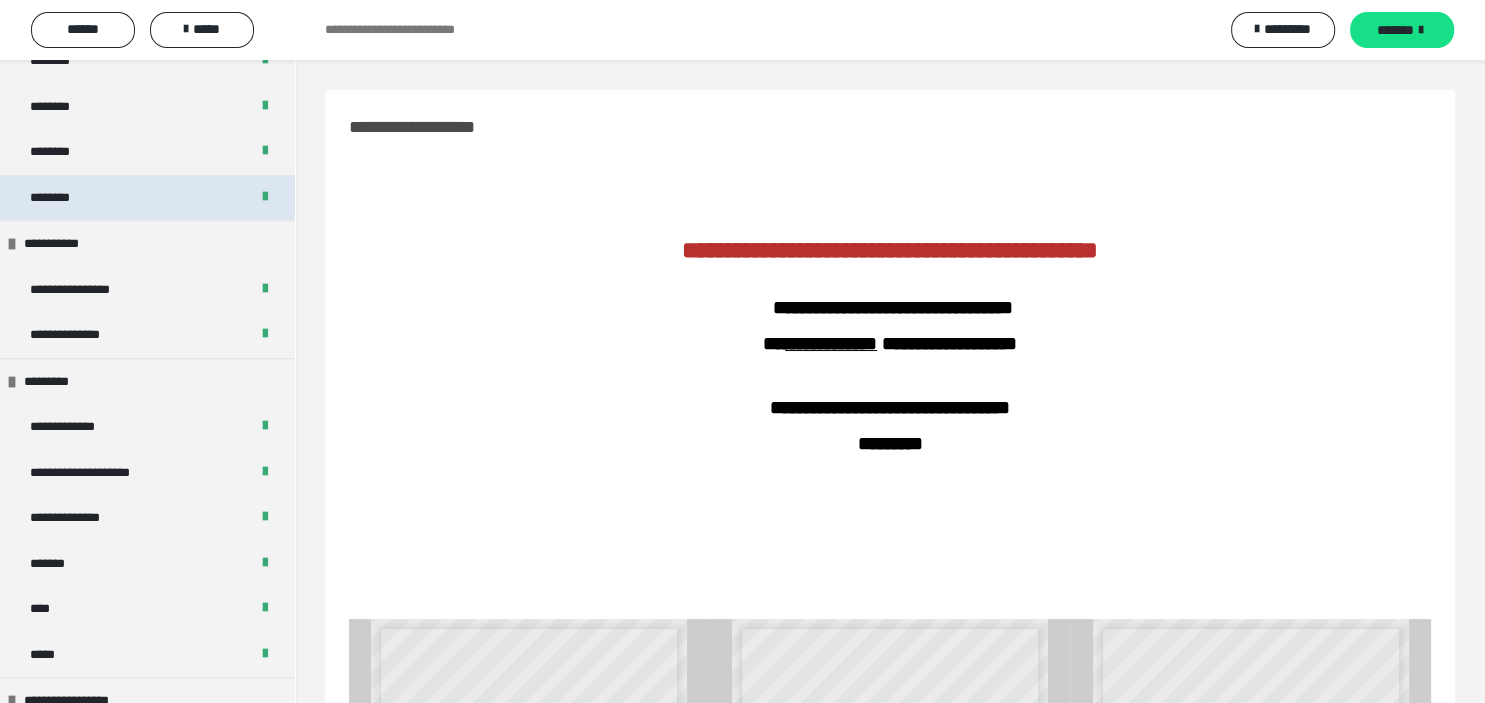 click on "********" at bounding box center [147, 198] 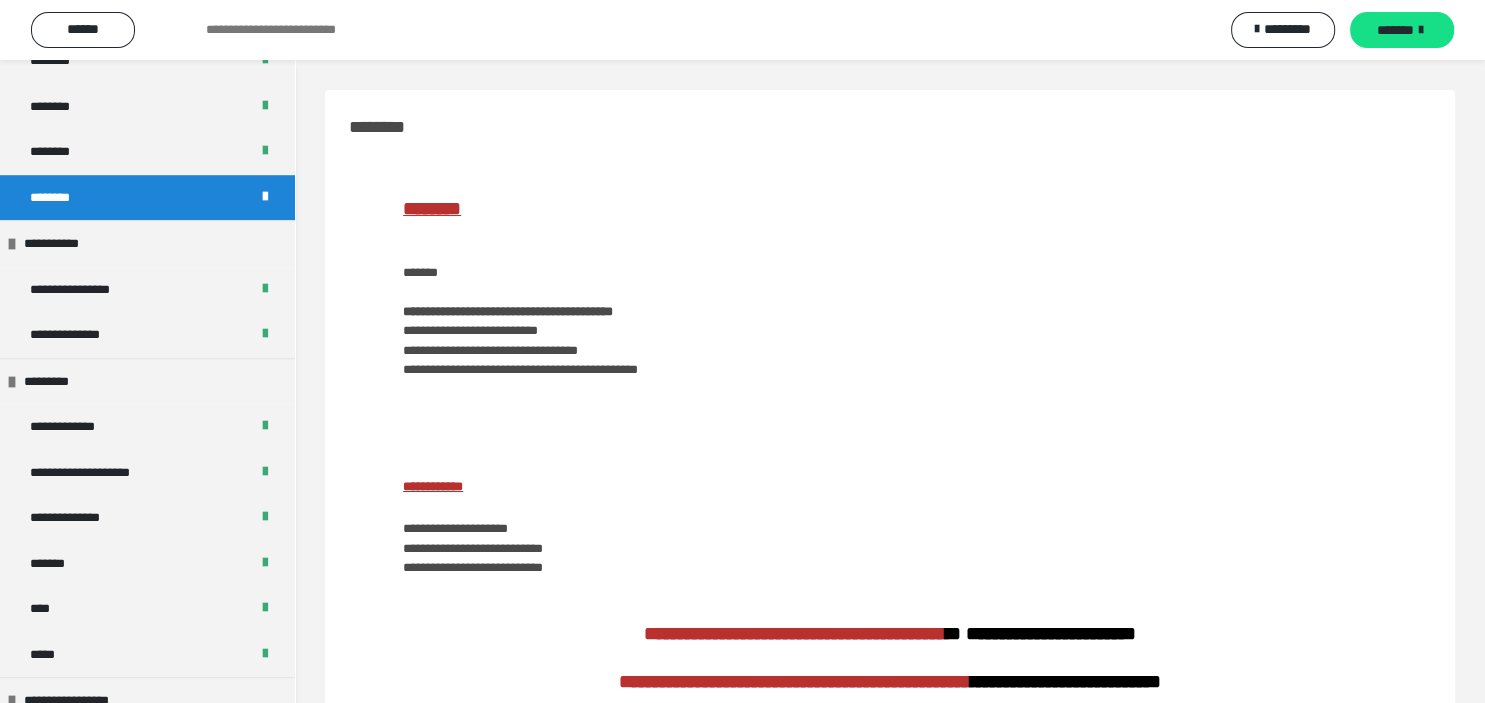 click on "**********" at bounding box center [890, 445] 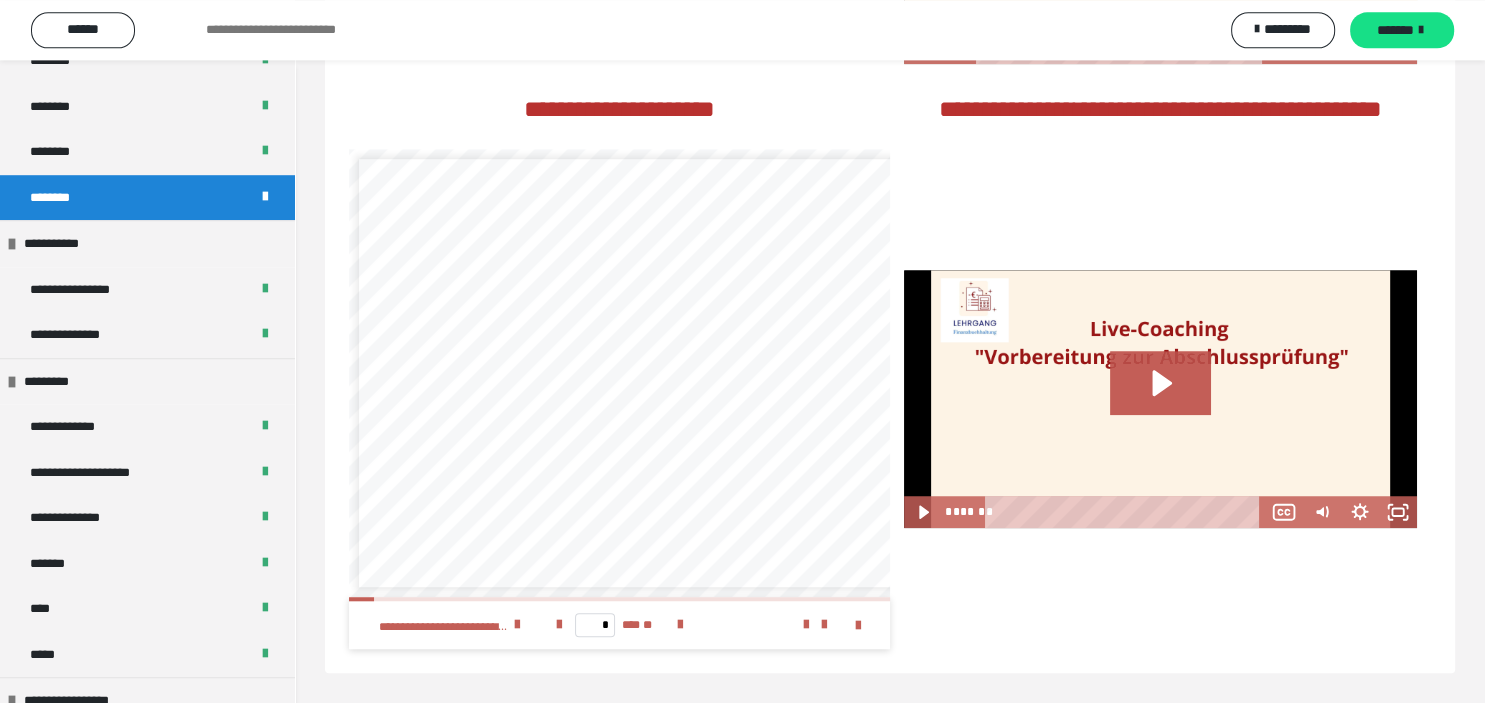 scroll, scrollTop: 1425, scrollLeft: 0, axis: vertical 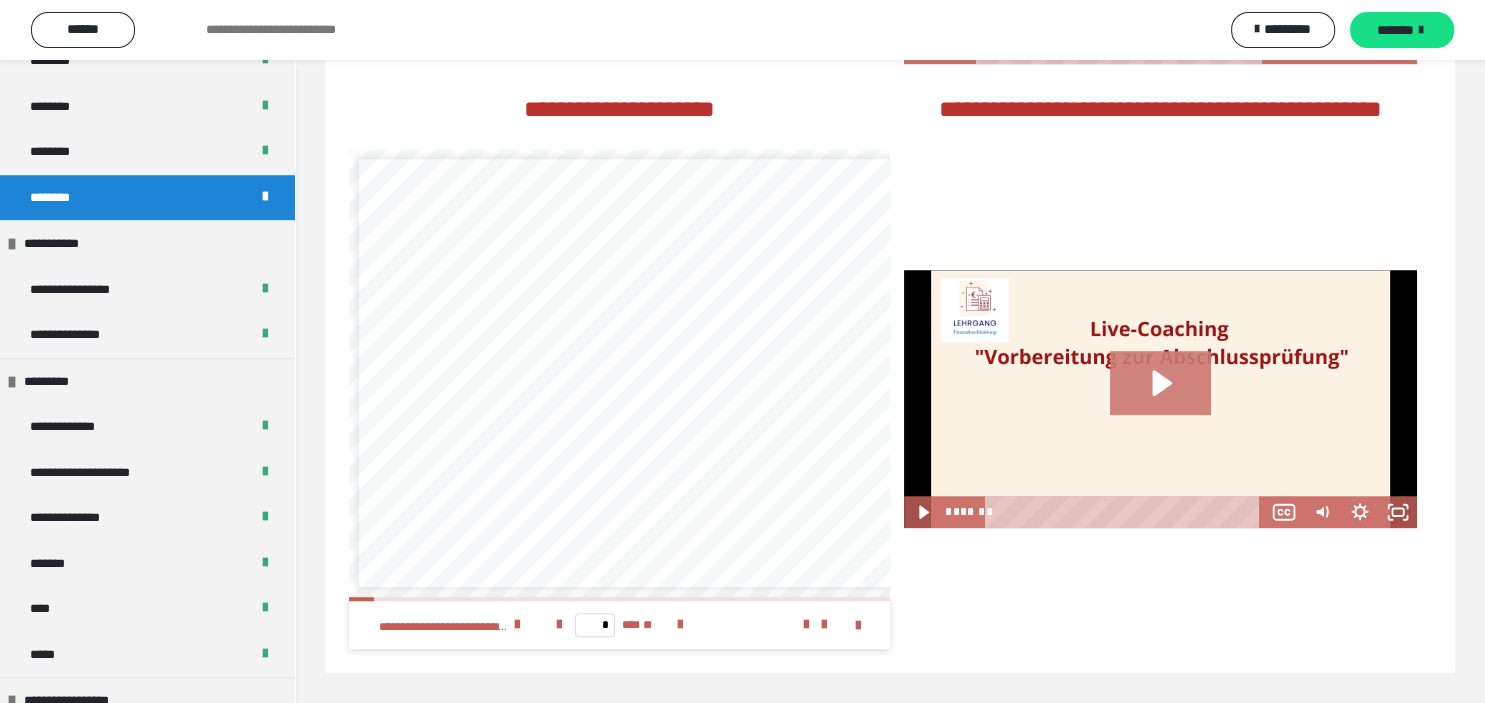 click 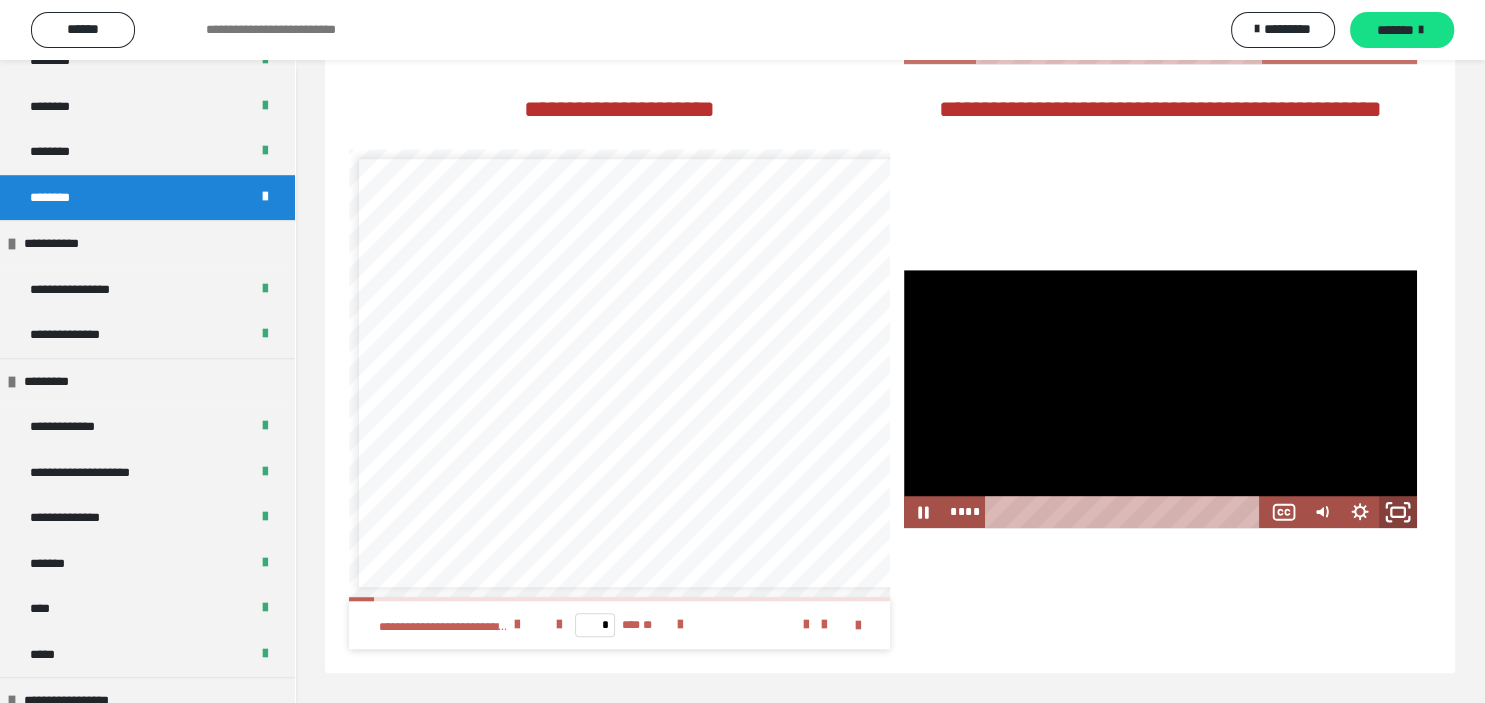 click 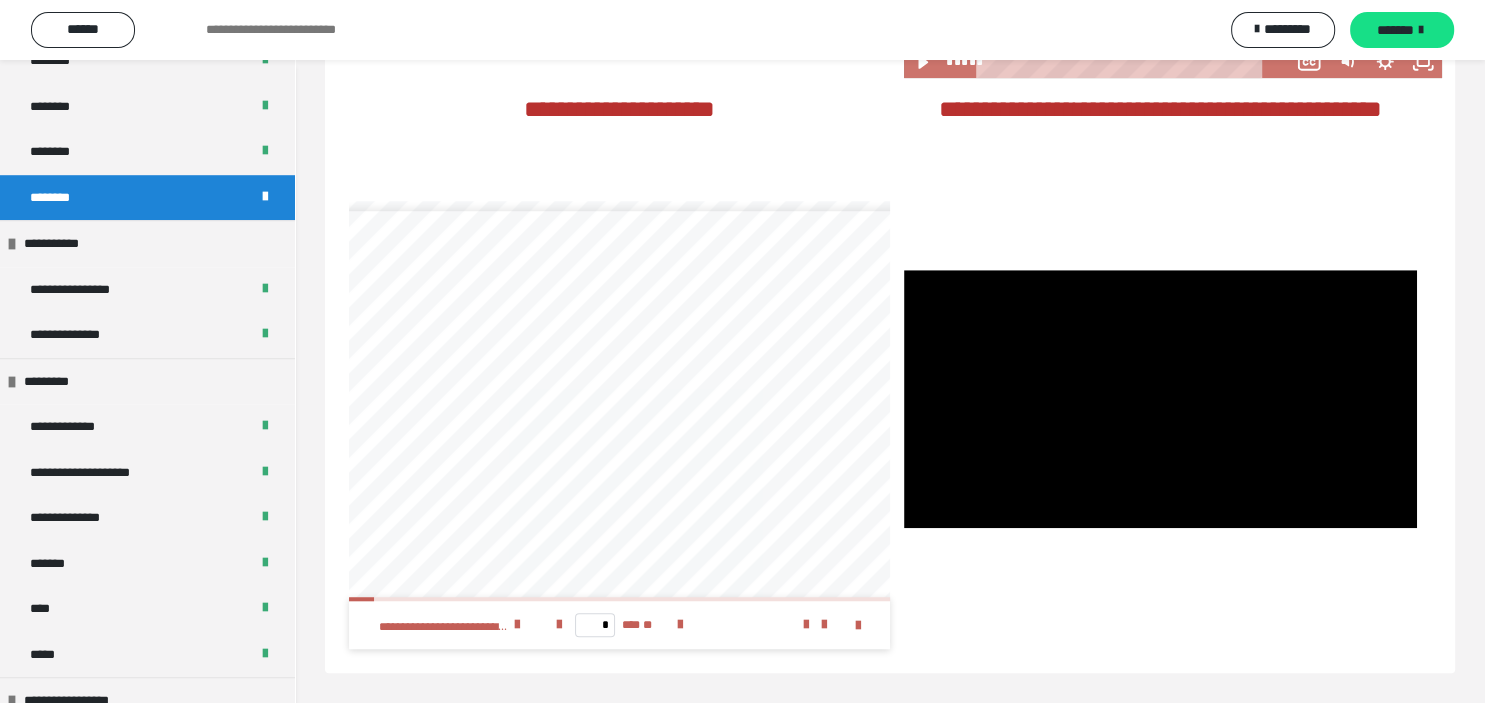 scroll, scrollTop: 1284, scrollLeft: 0, axis: vertical 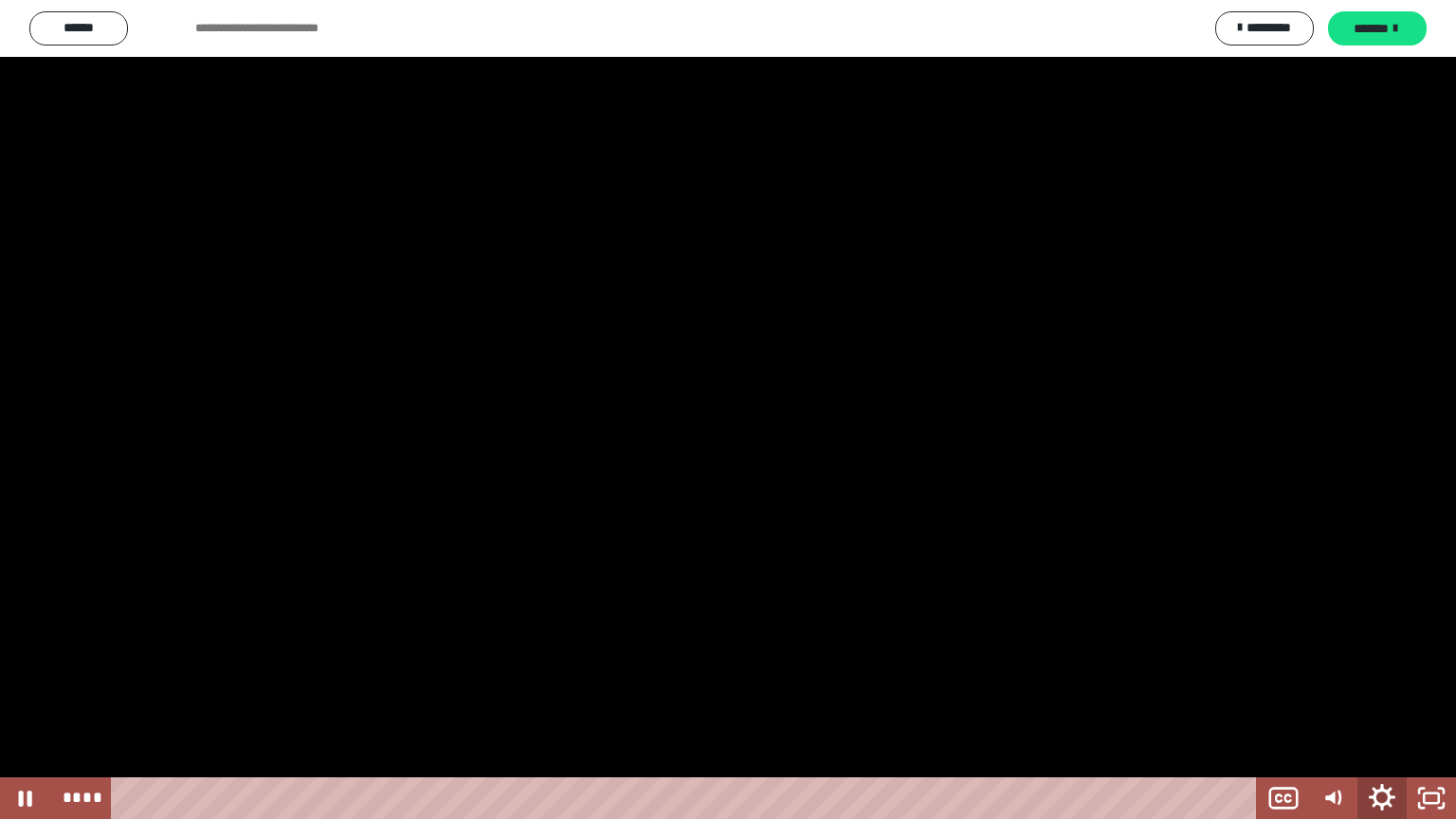 click 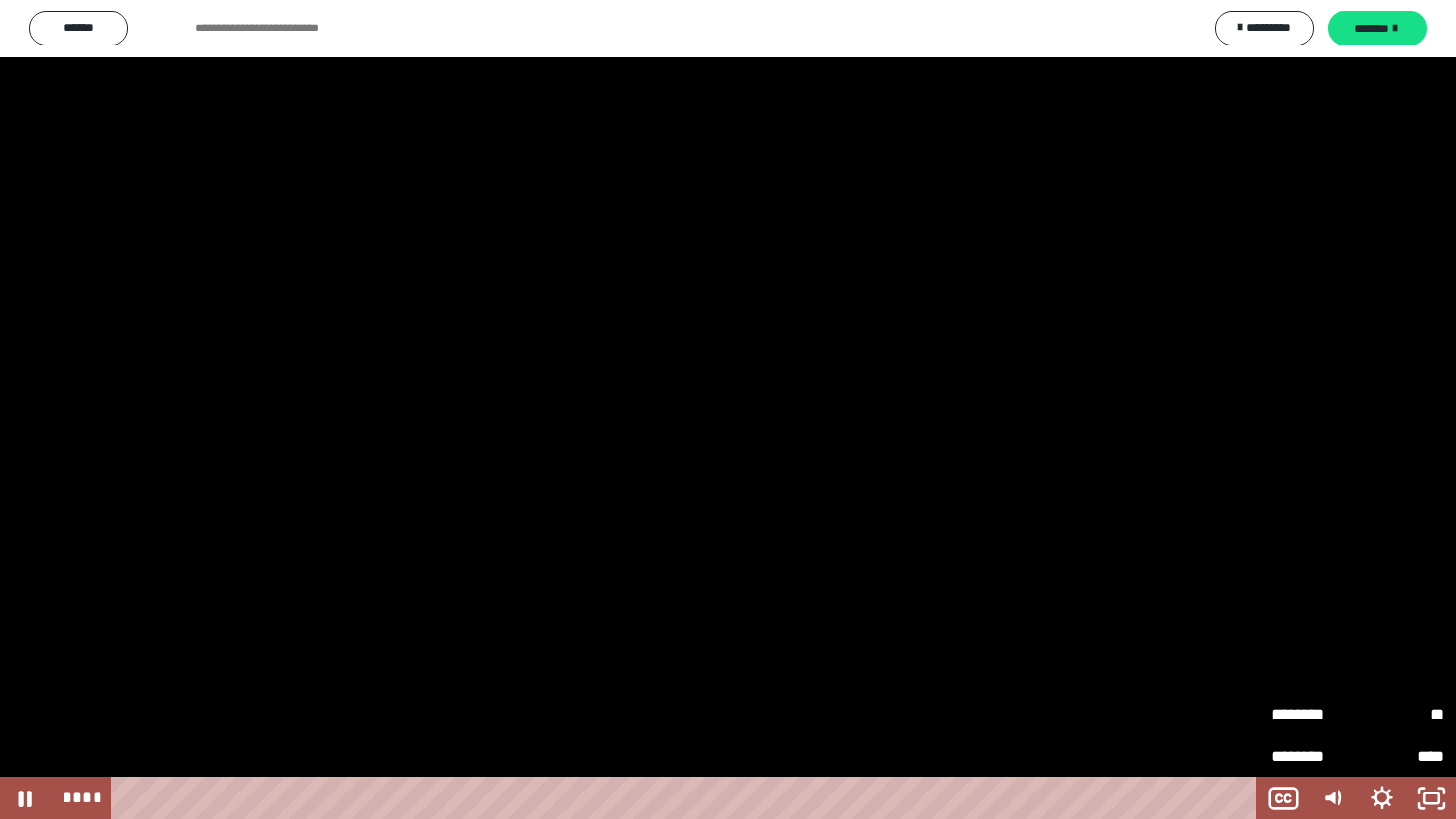 click on "**" at bounding box center [1400, 715] 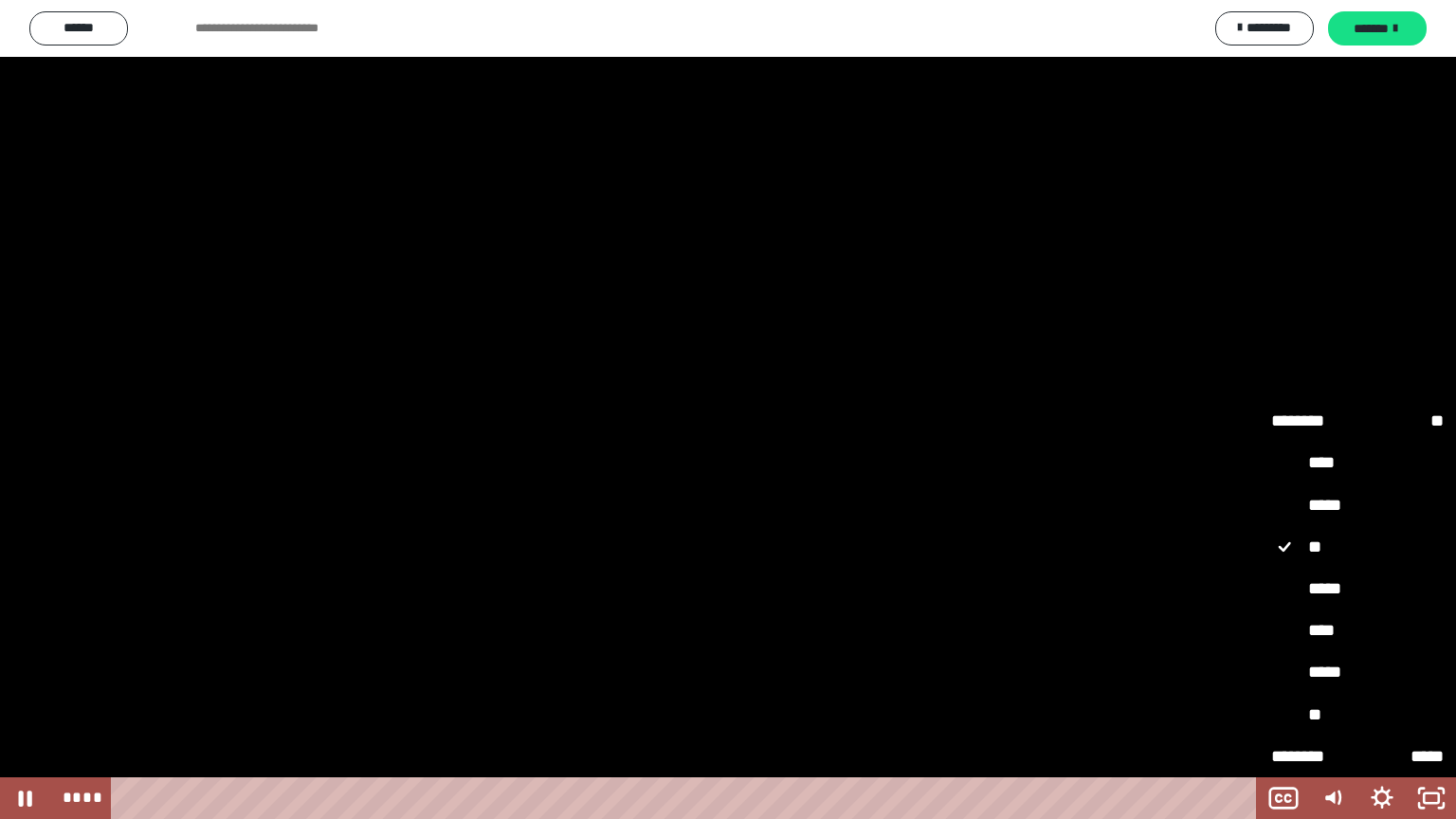 click on "*****" at bounding box center (1357, 590) 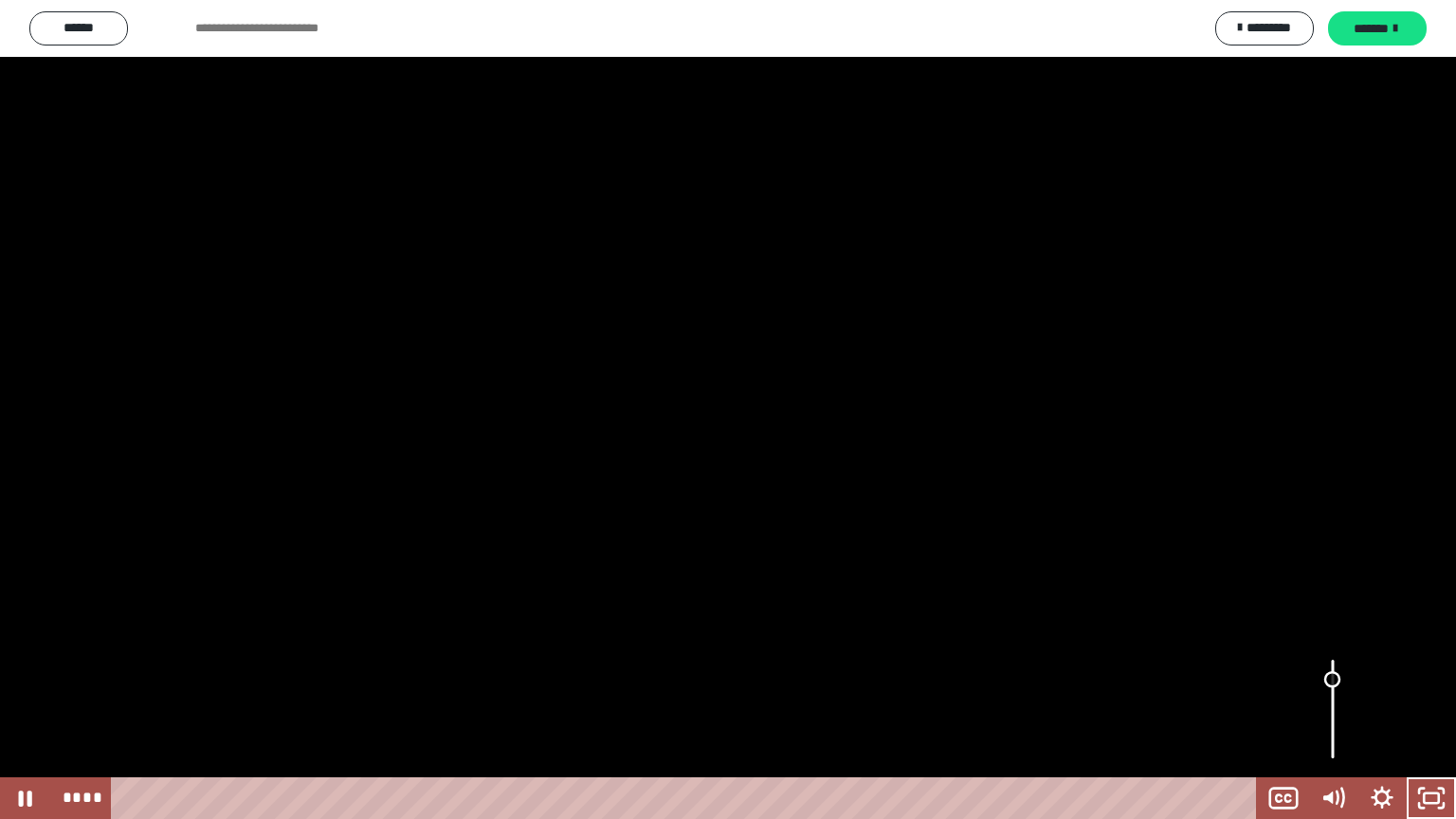 click at bounding box center [1333, 709] 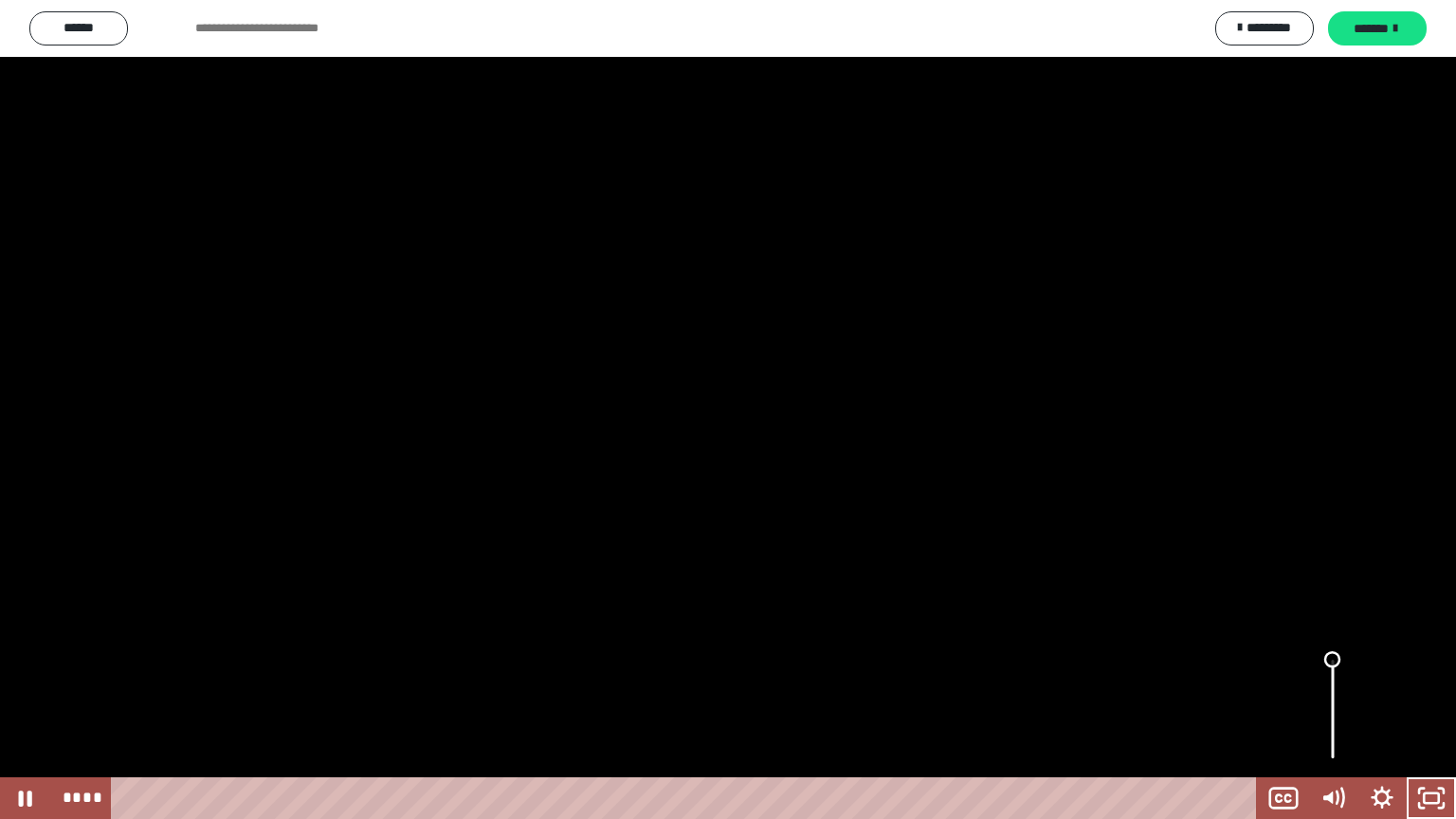 click at bounding box center [1333, 709] 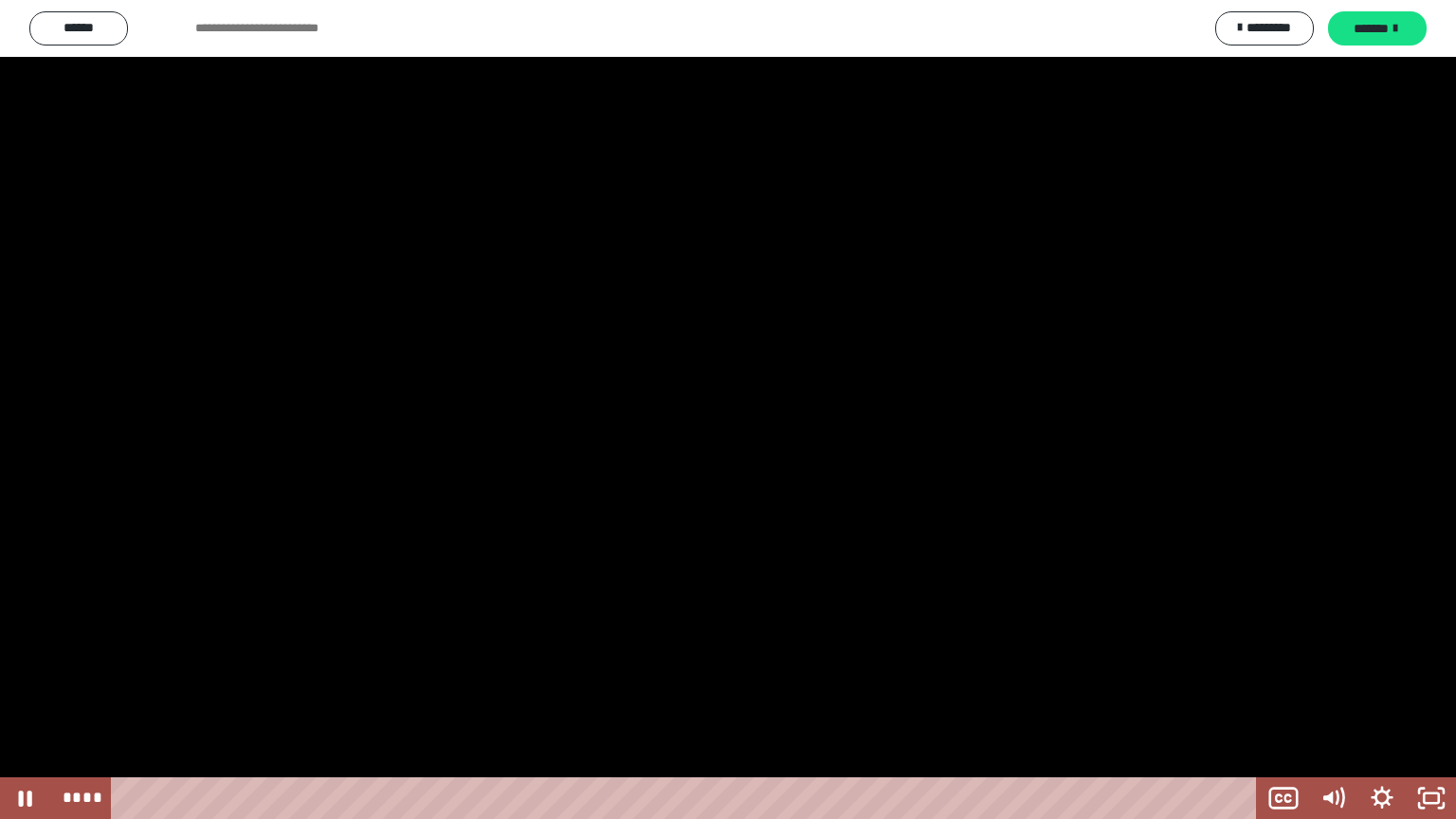 click at bounding box center [728, 410] 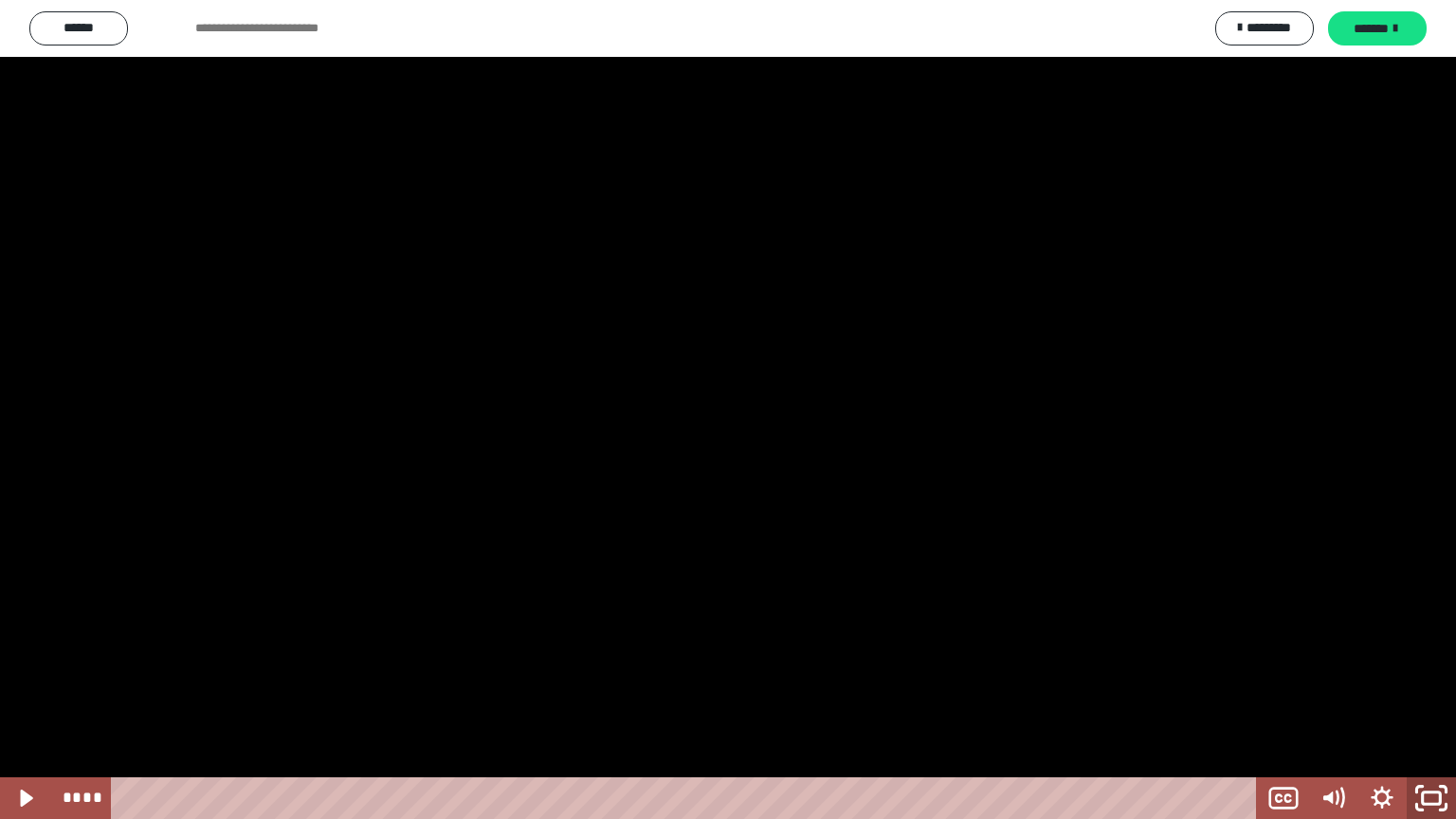 click 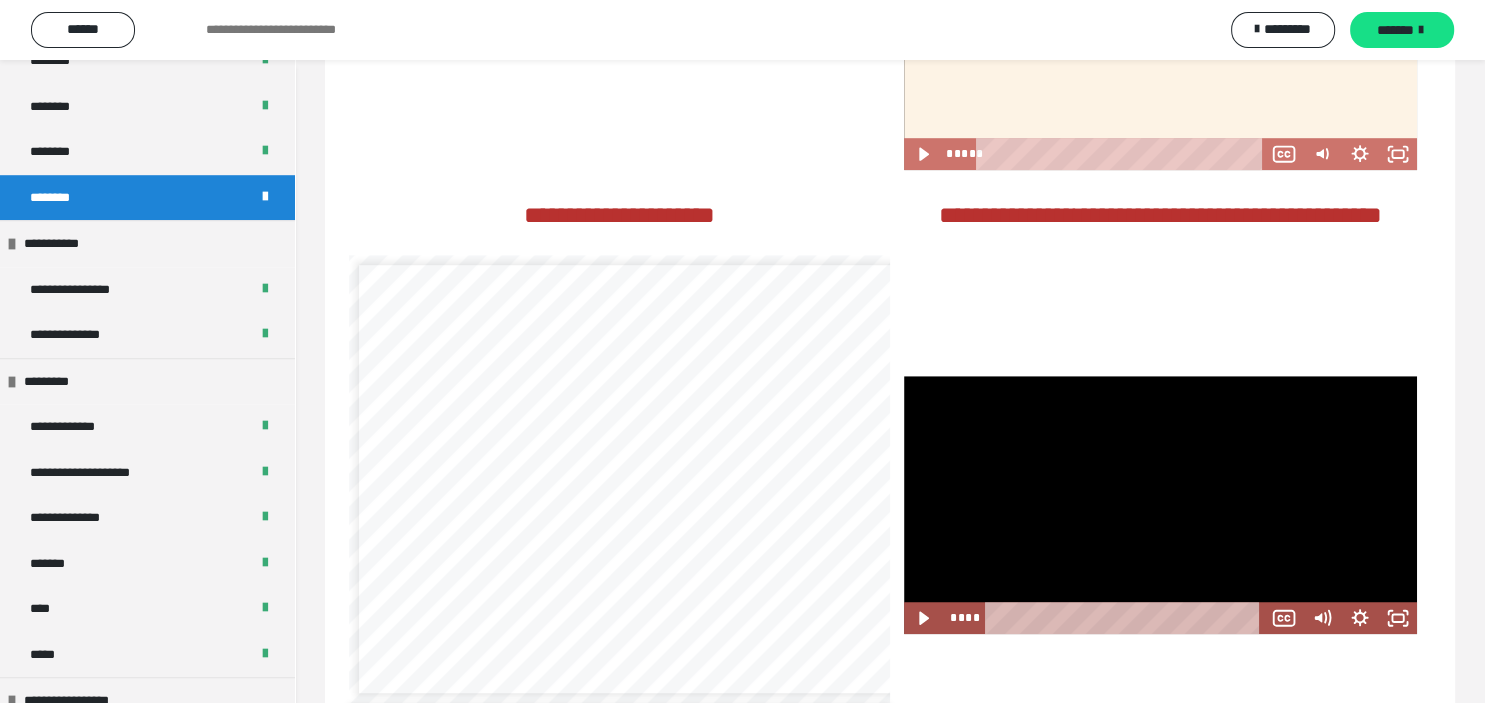 click at bounding box center [1161, 505] 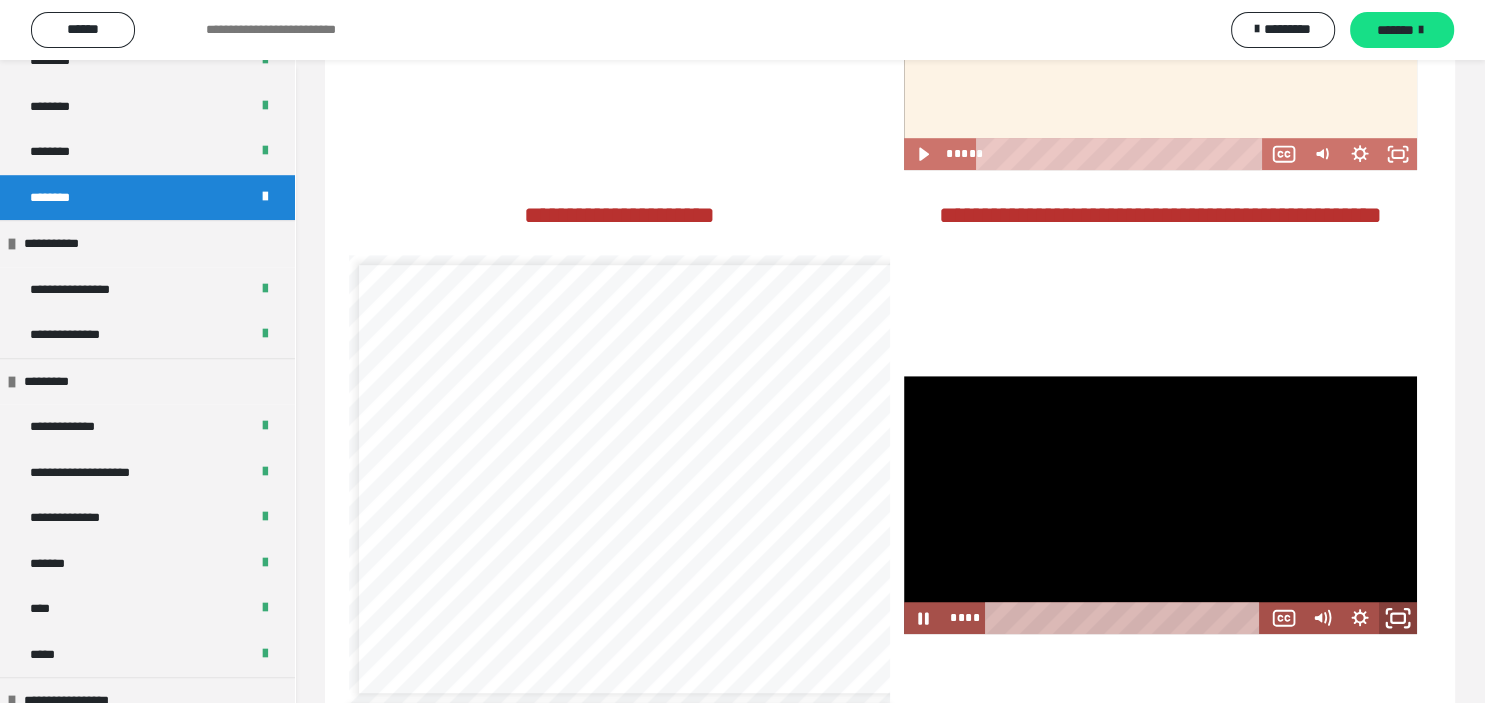 click 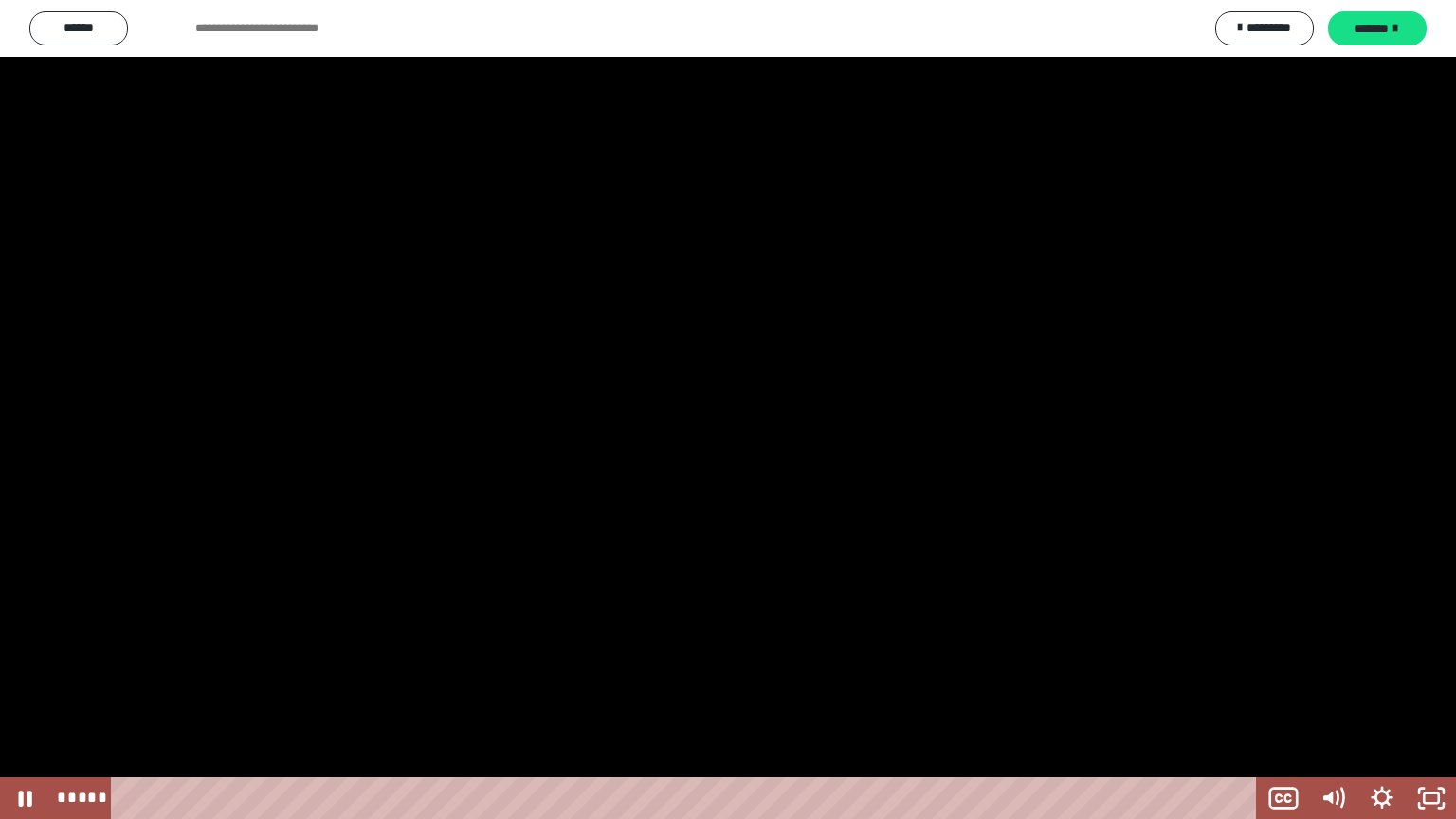 click at bounding box center [728, 410] 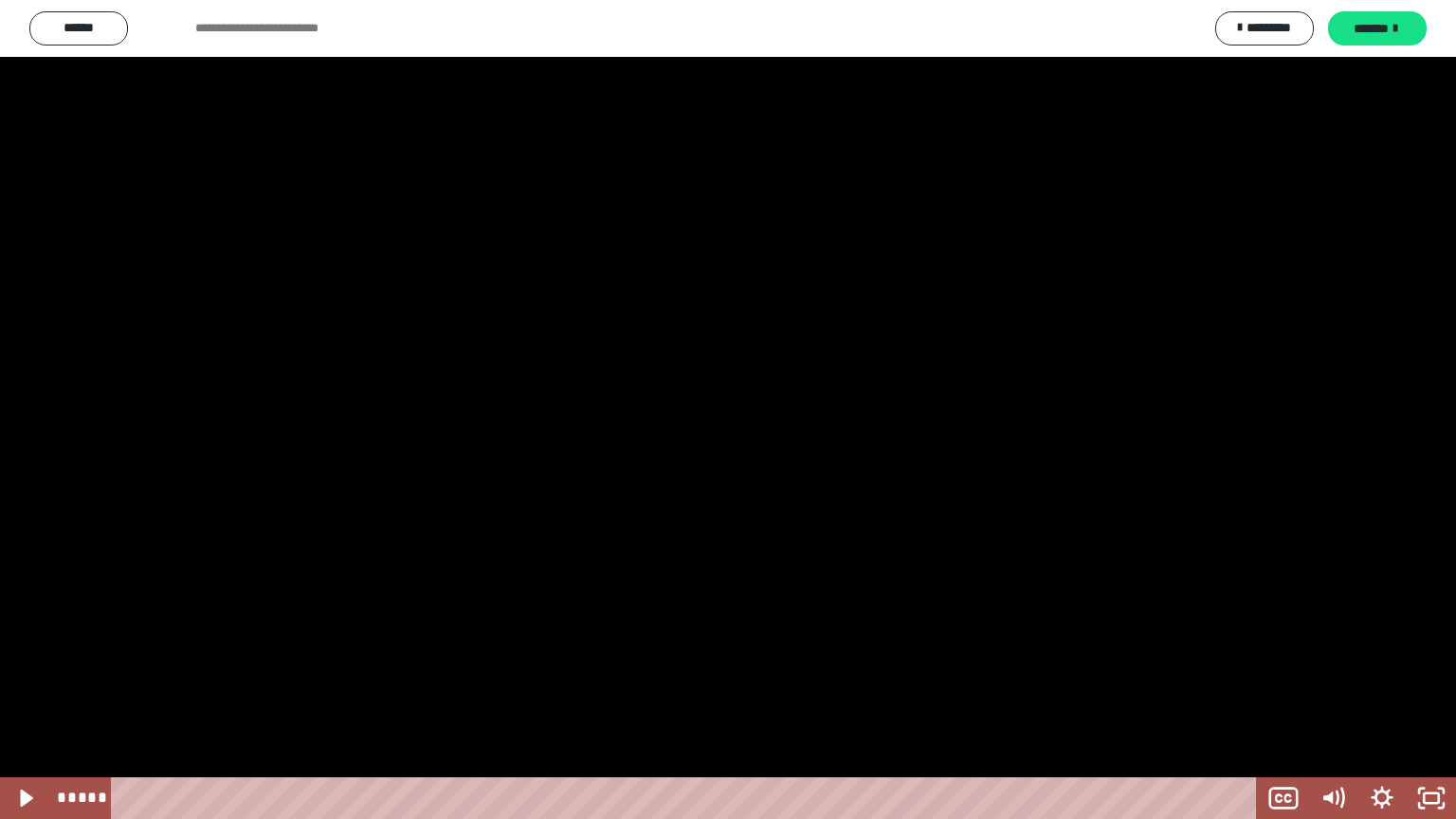 type 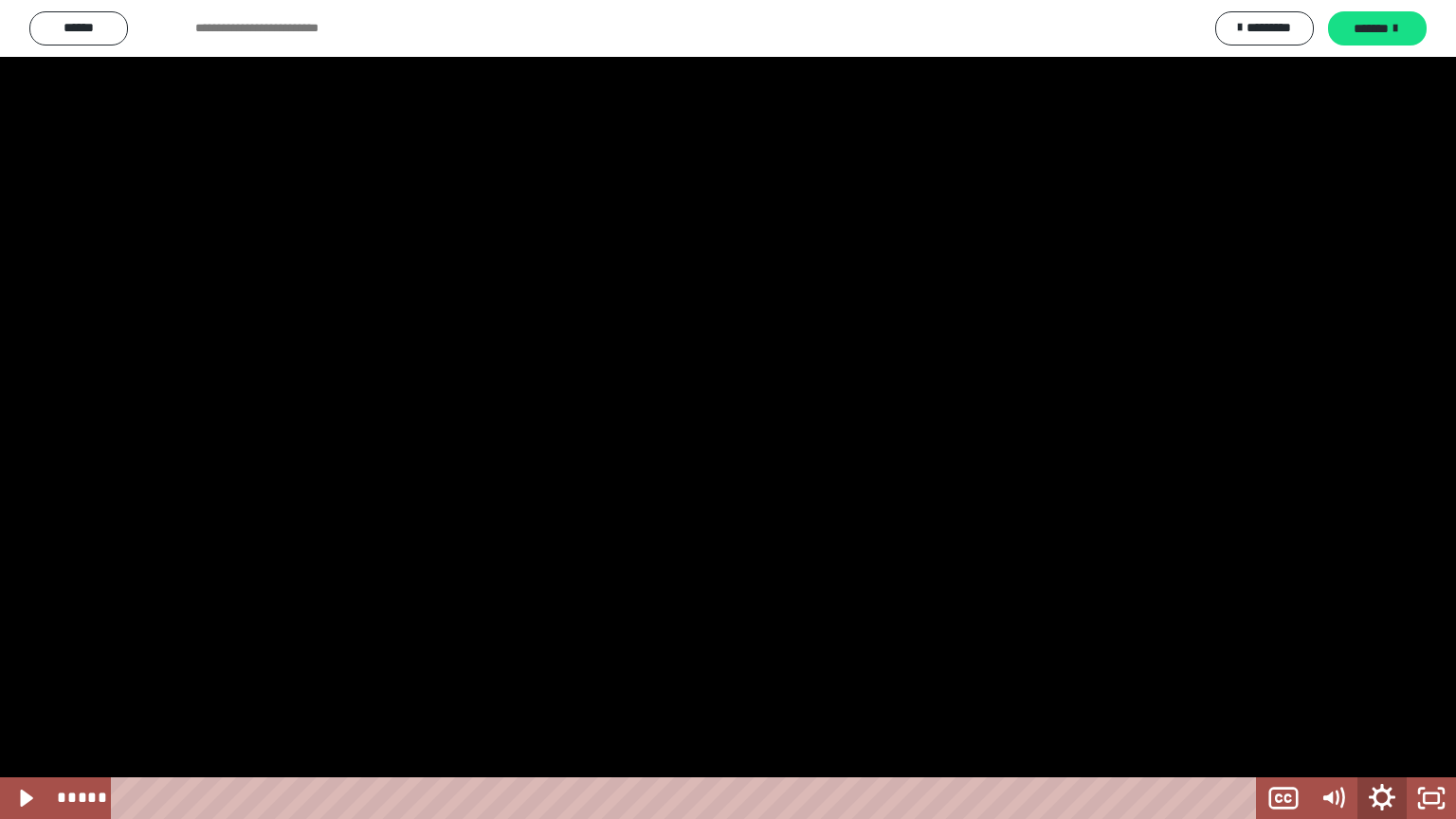 click 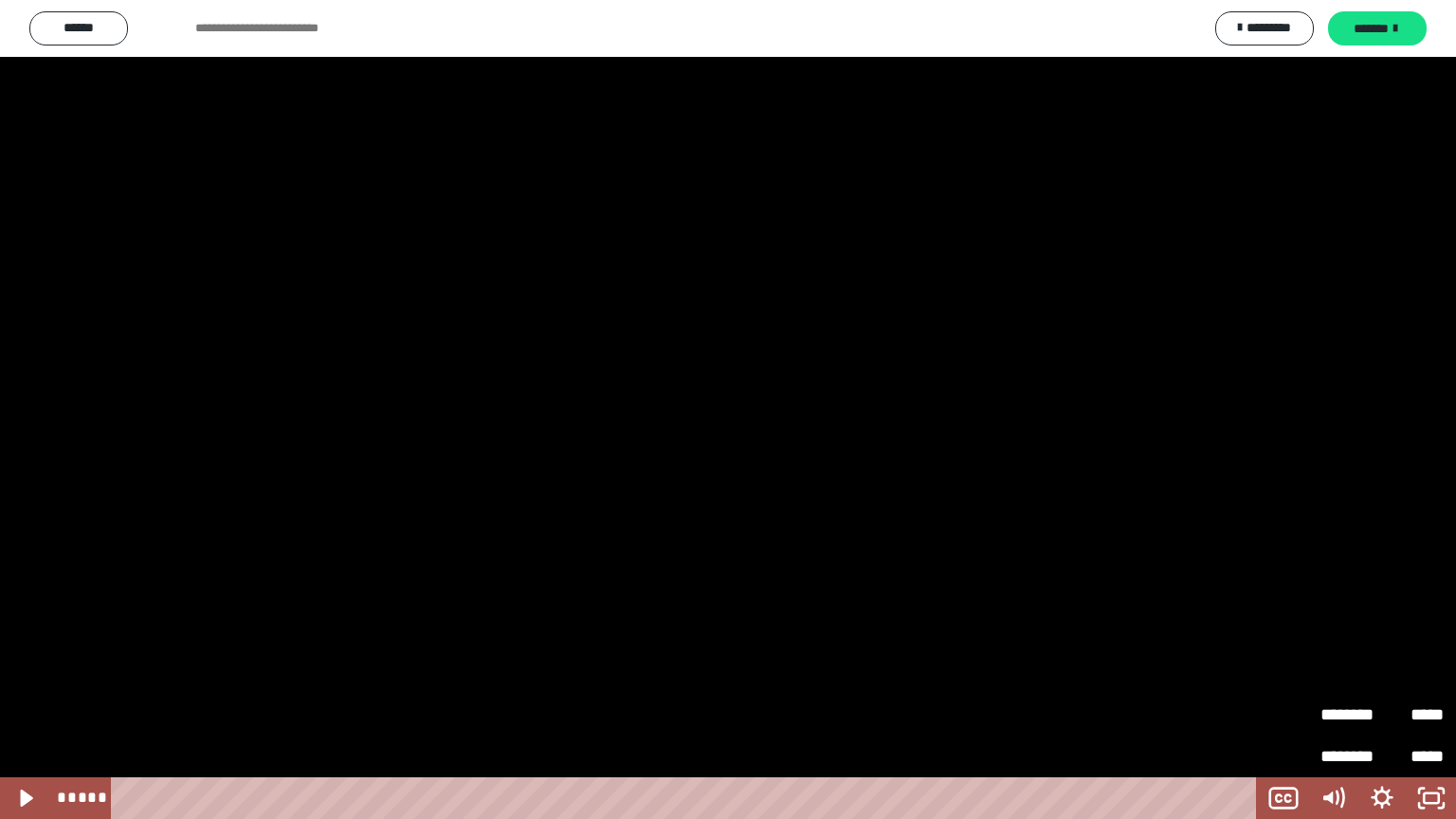 click on "*****" at bounding box center (1412, 715) 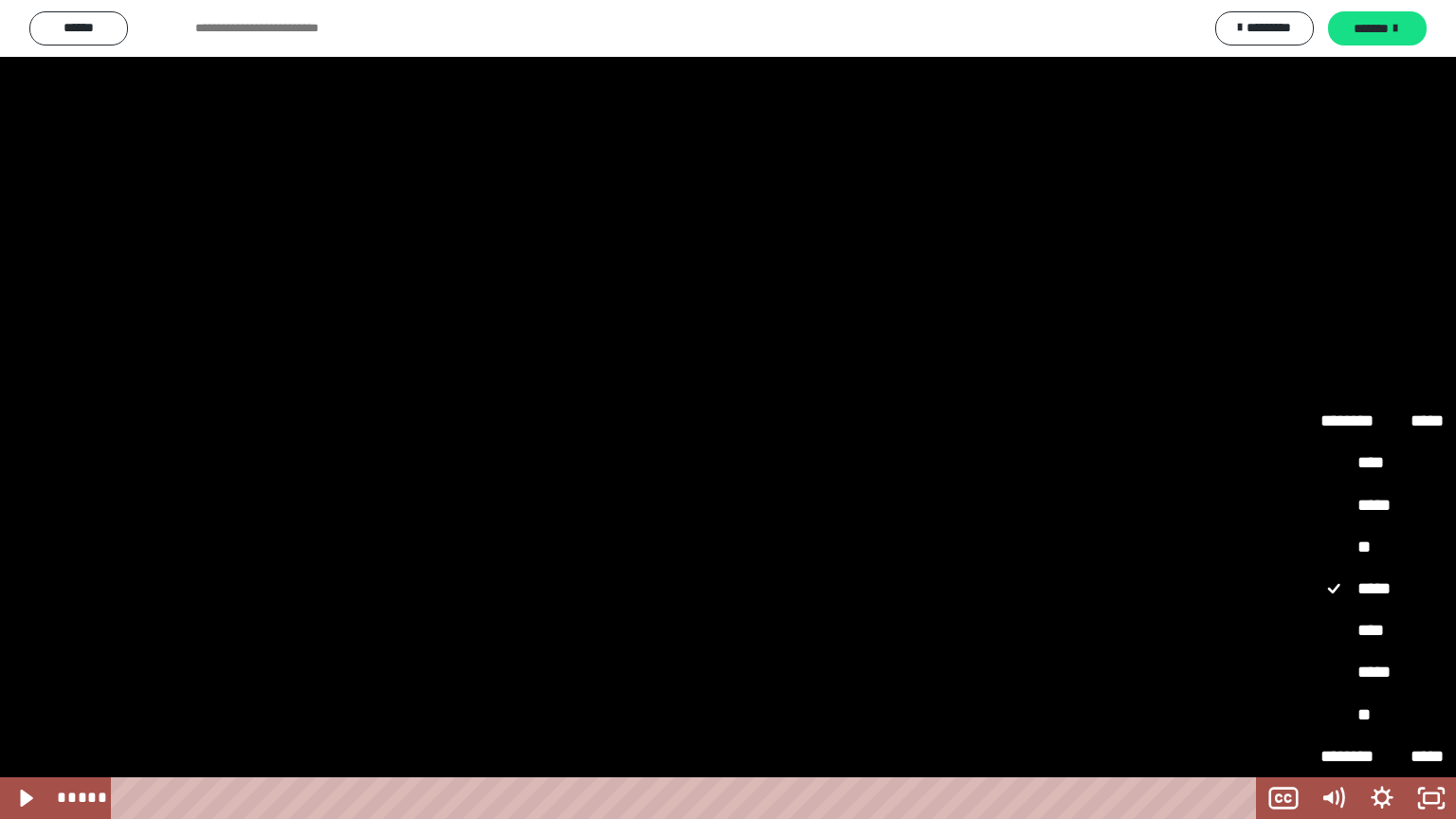 click on "**" at bounding box center (1382, 548) 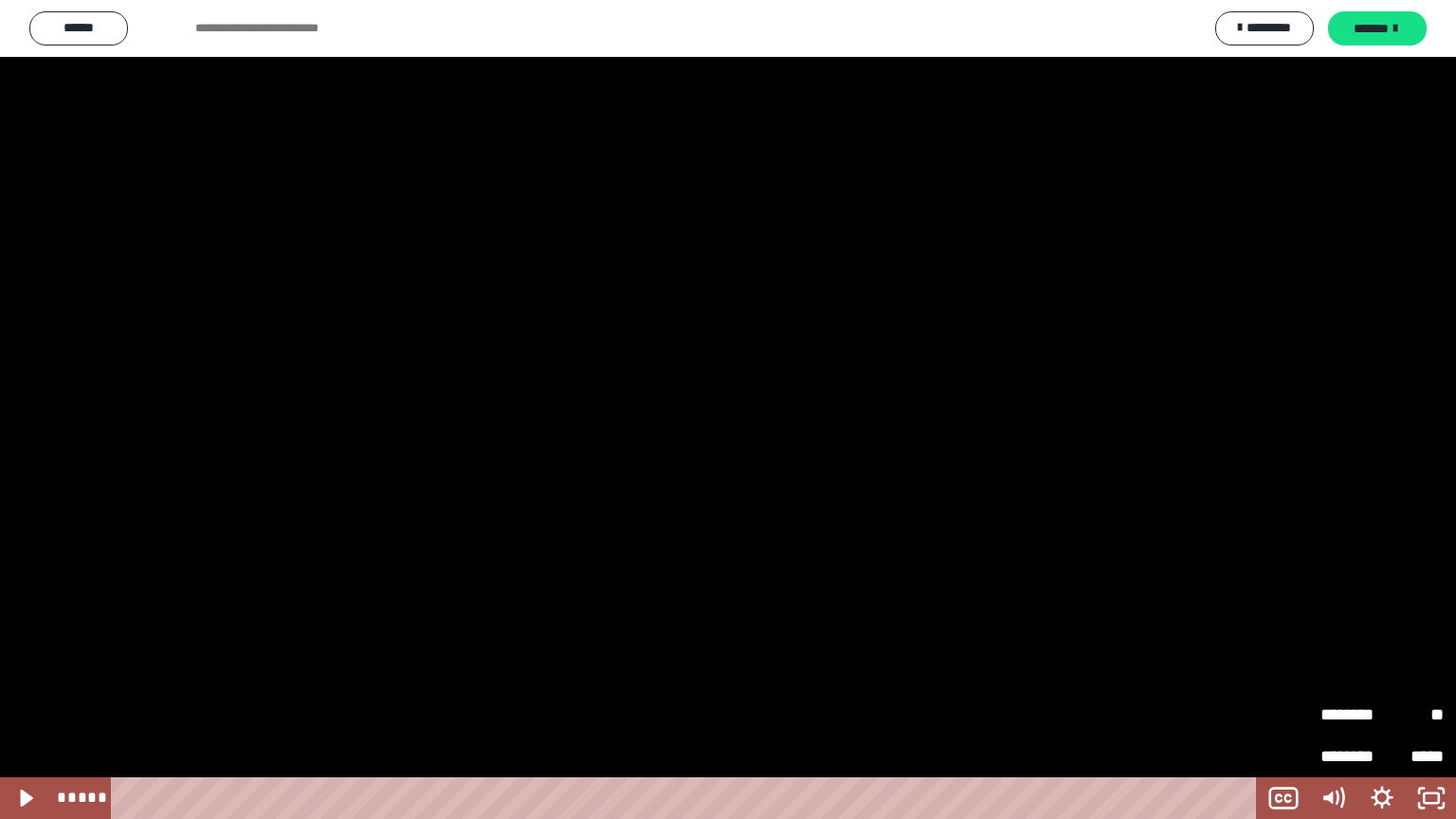 click at bounding box center [728, 410] 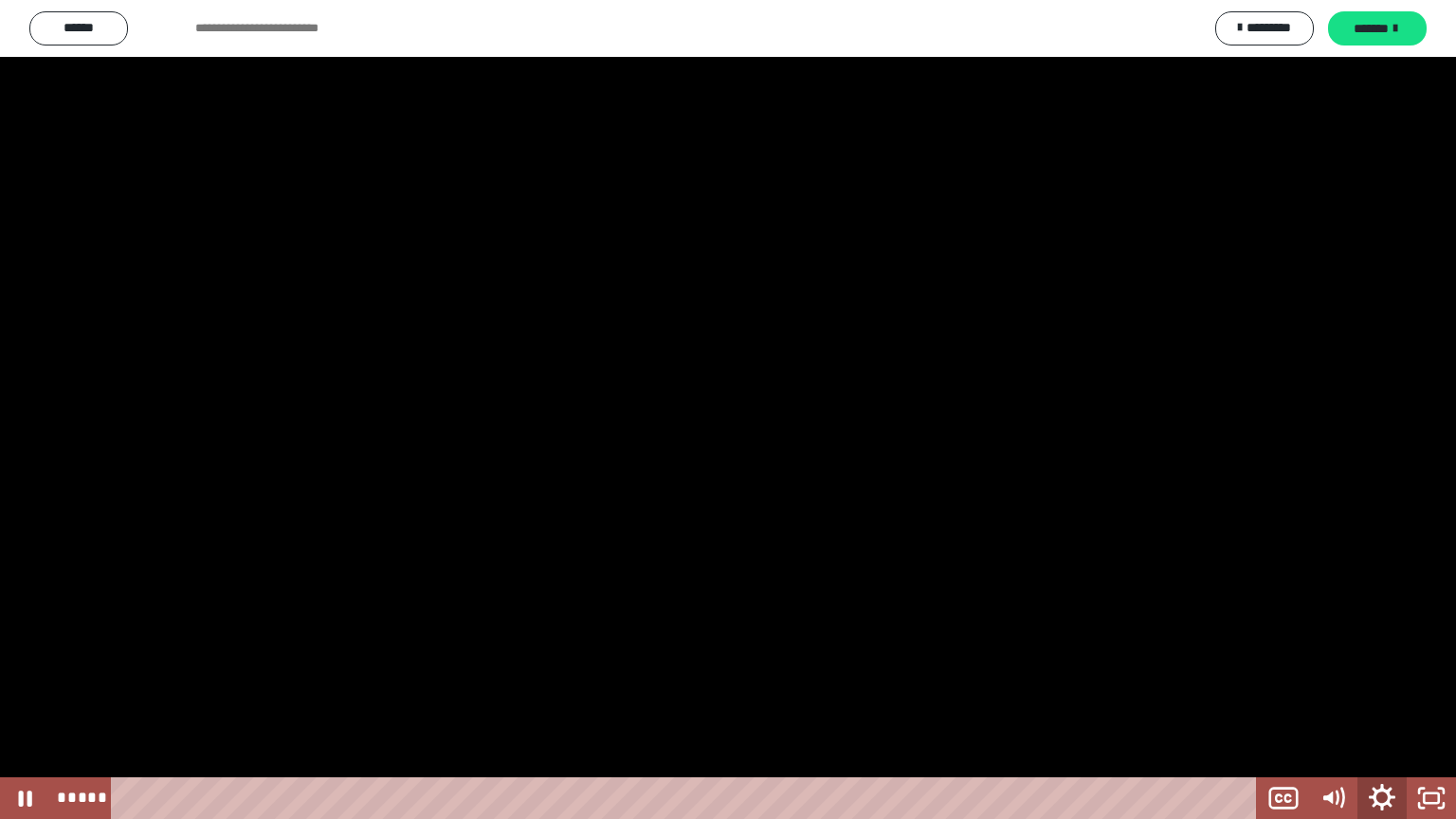 click 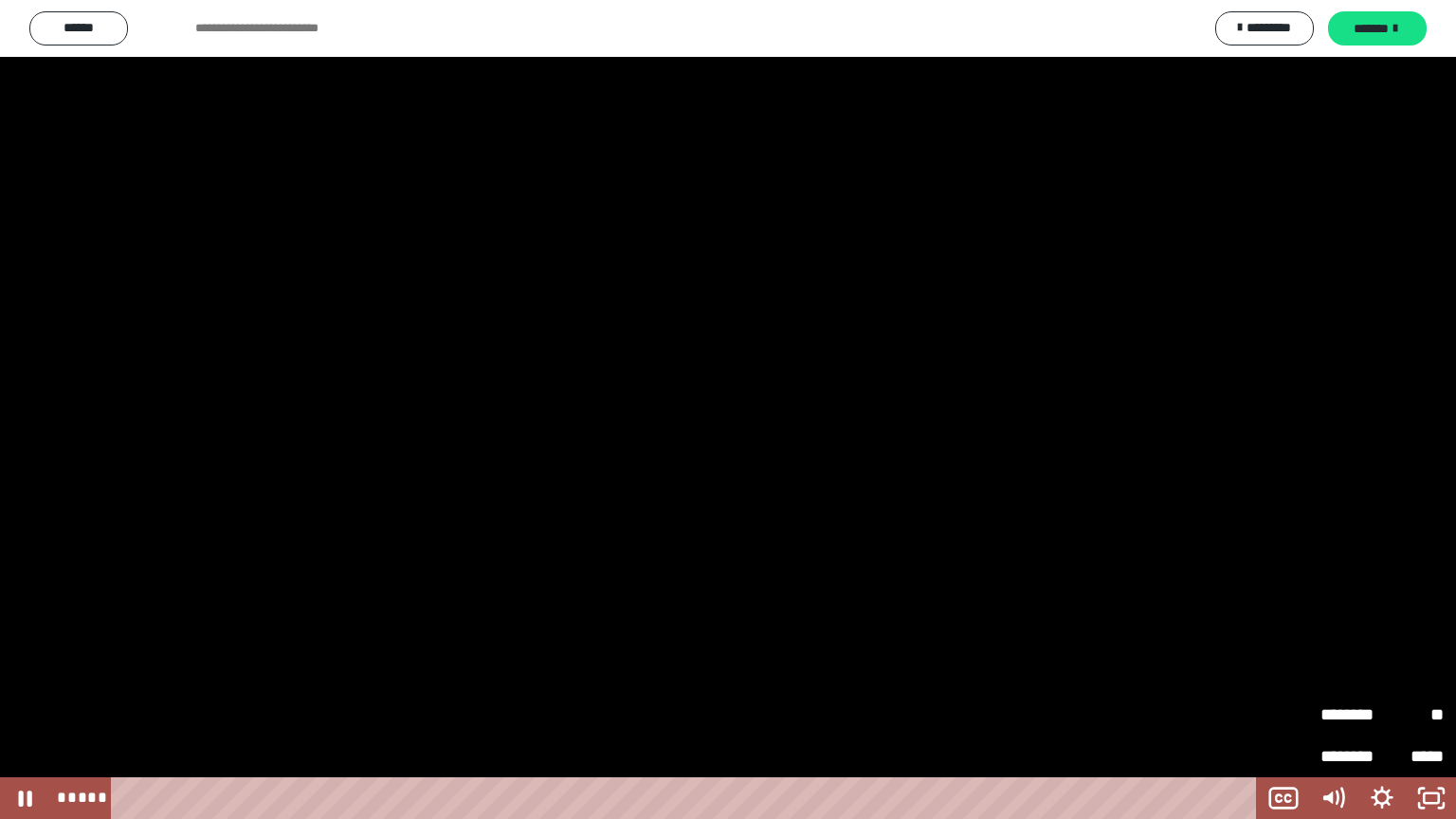 click on "**" at bounding box center [1412, 715] 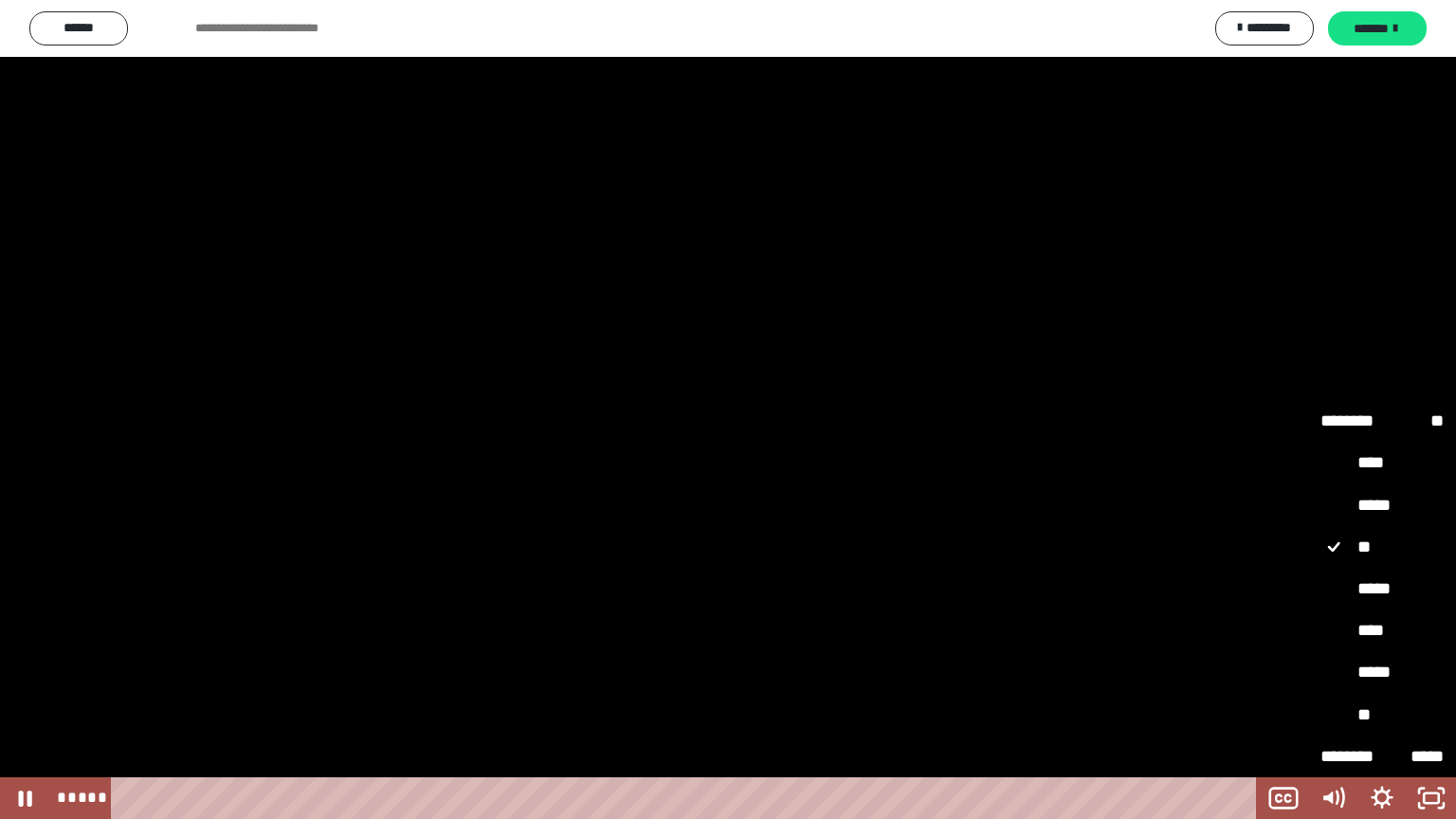 click on "*****" at bounding box center [1382, 590] 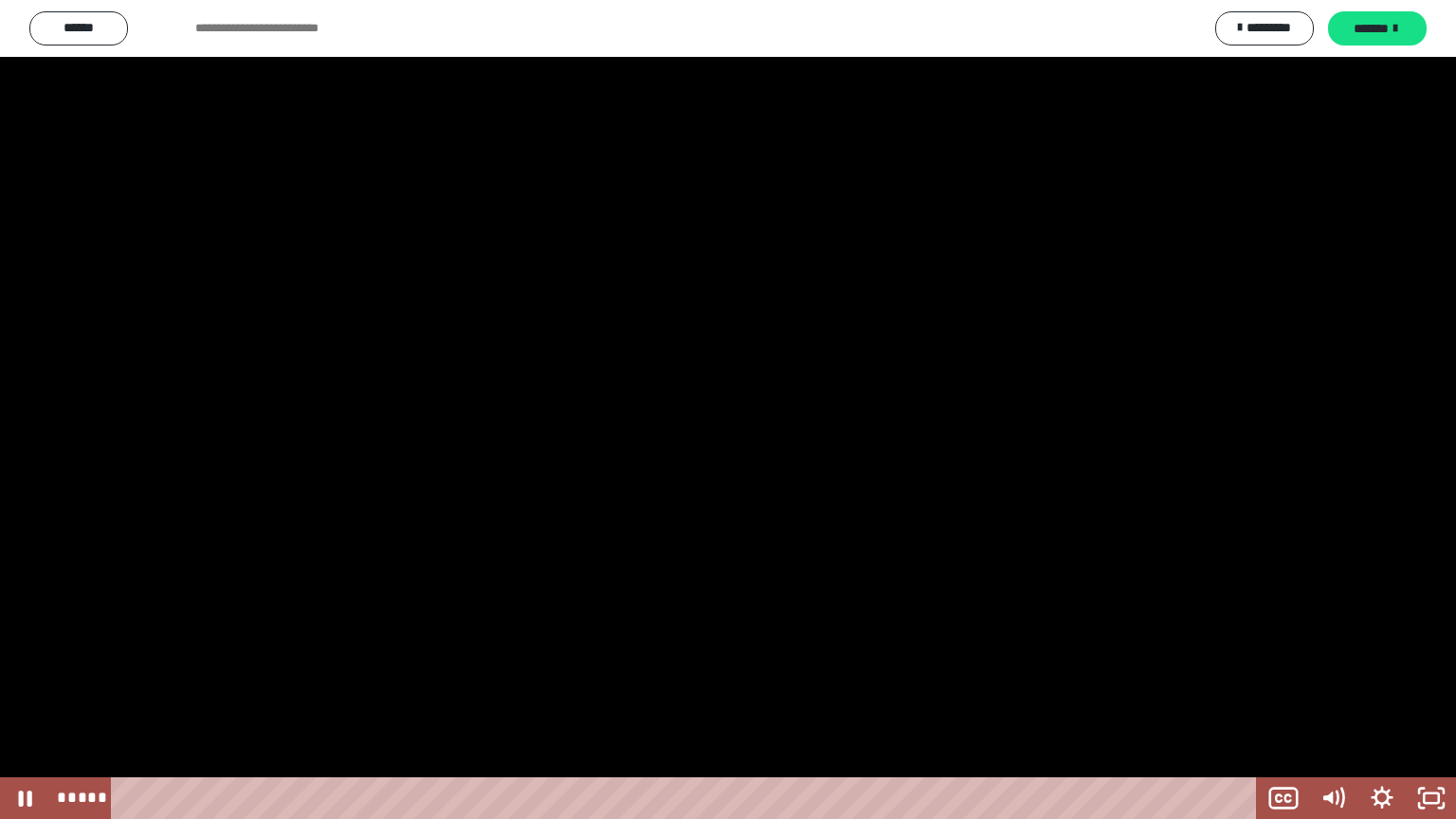 click at bounding box center [728, 410] 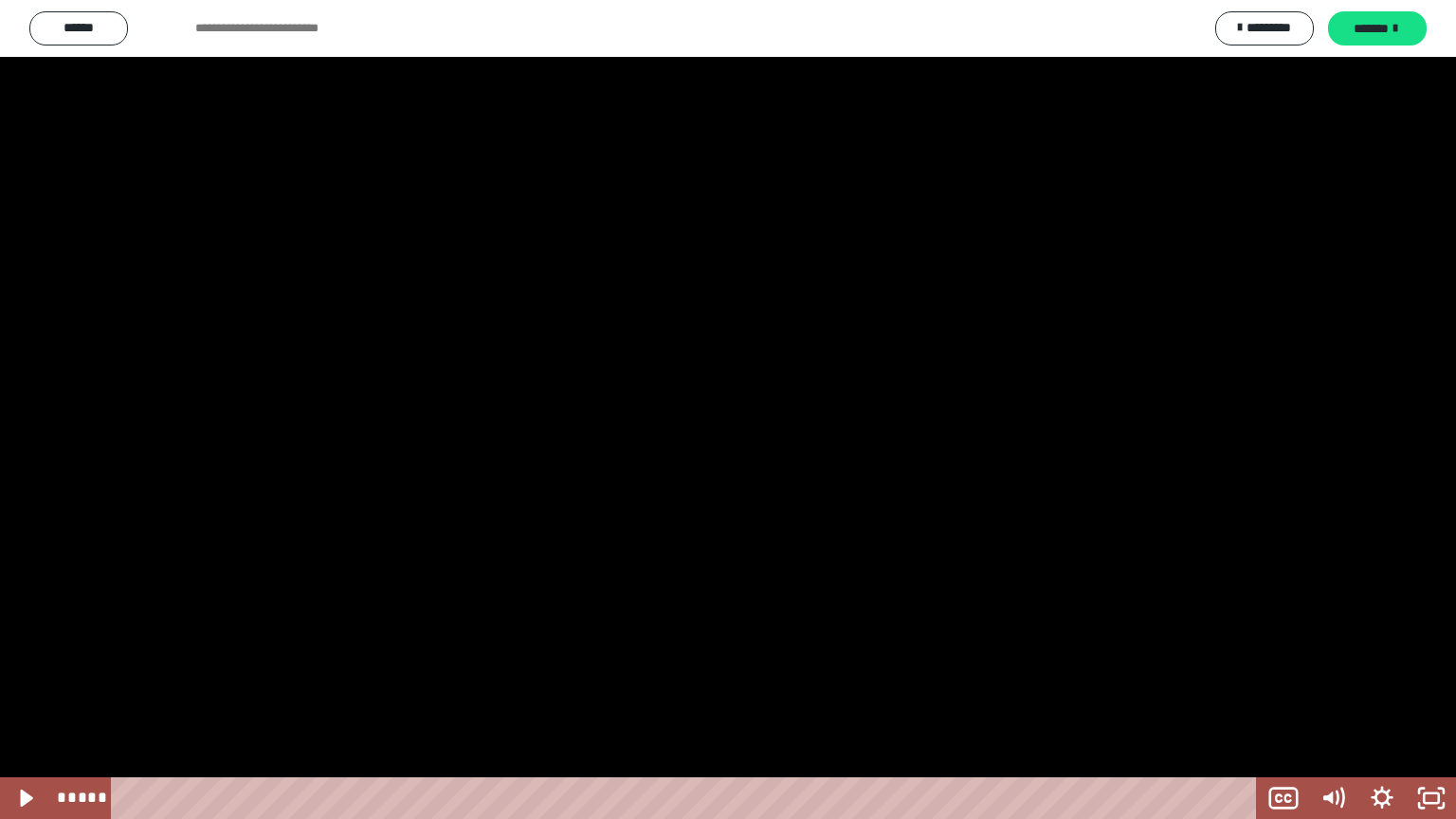click at bounding box center [728, 410] 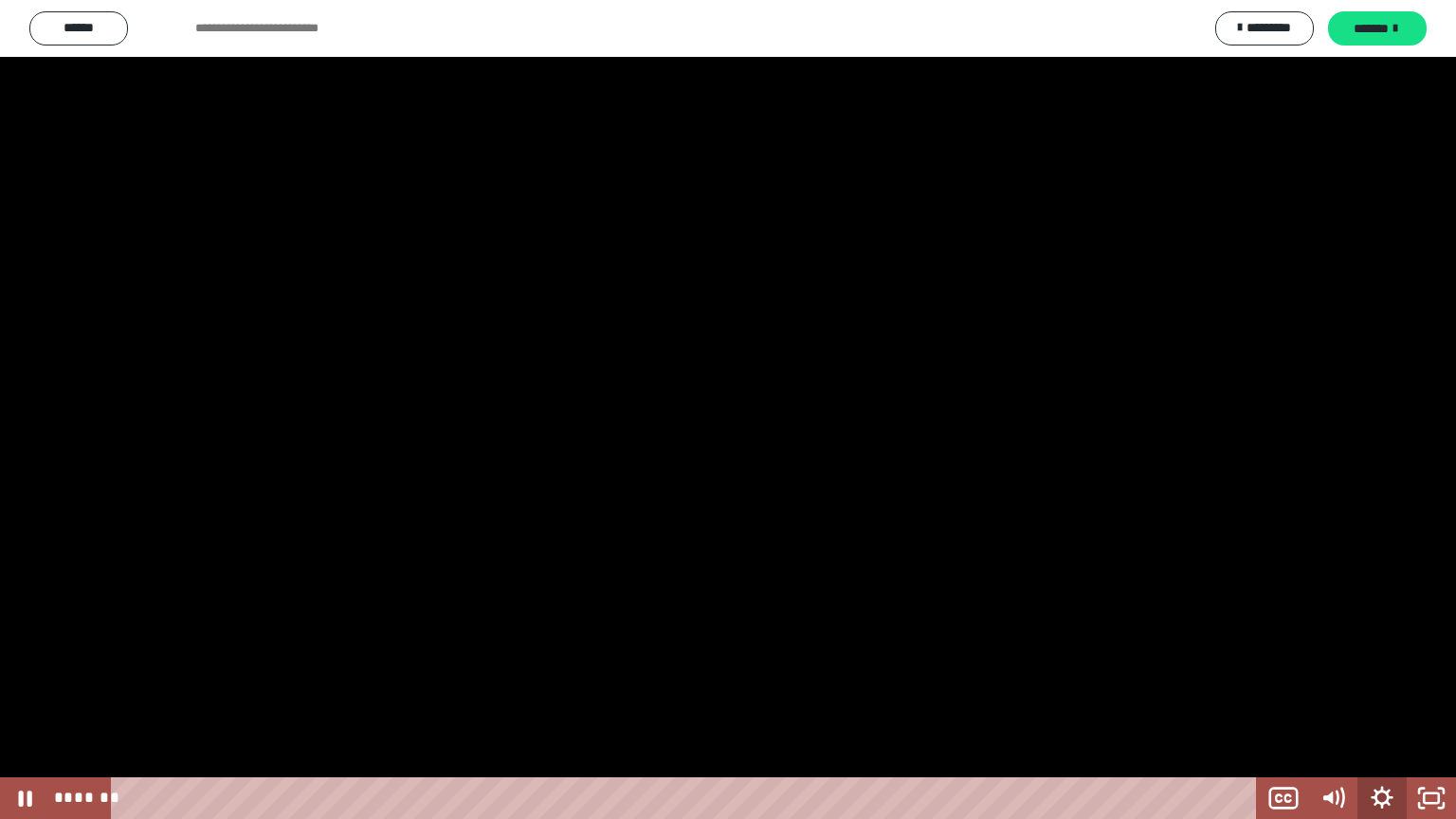 click 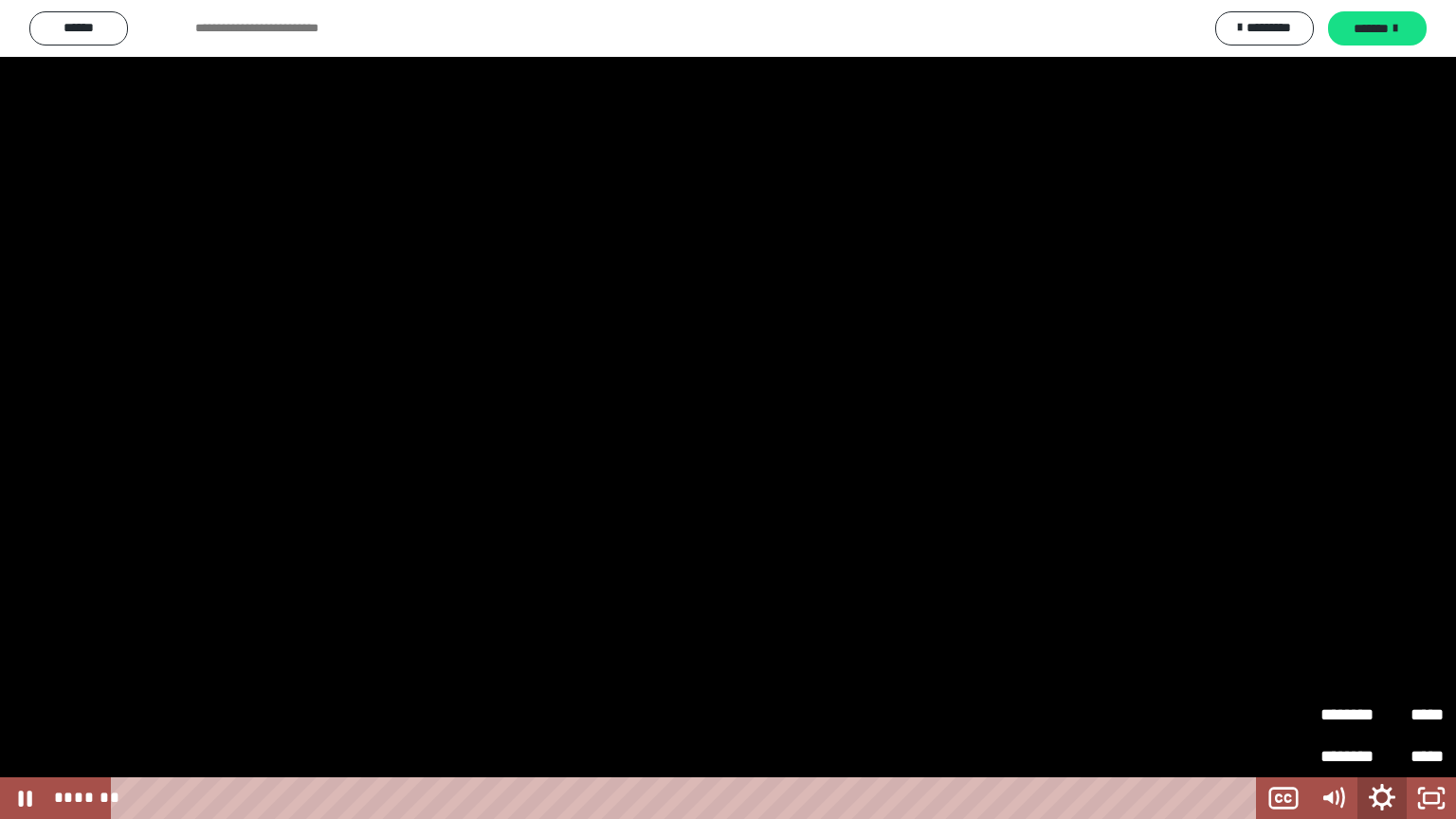 click 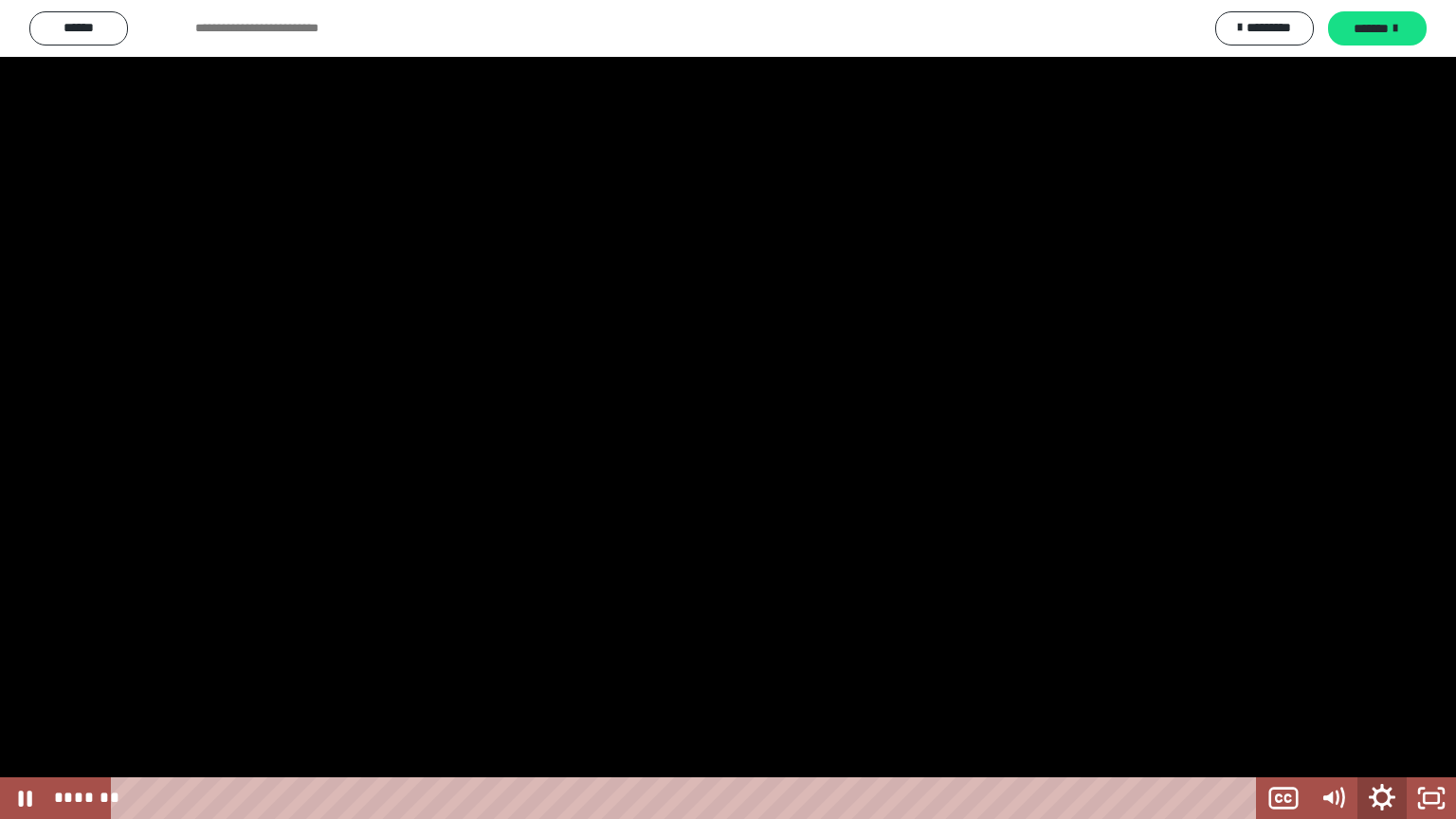 click 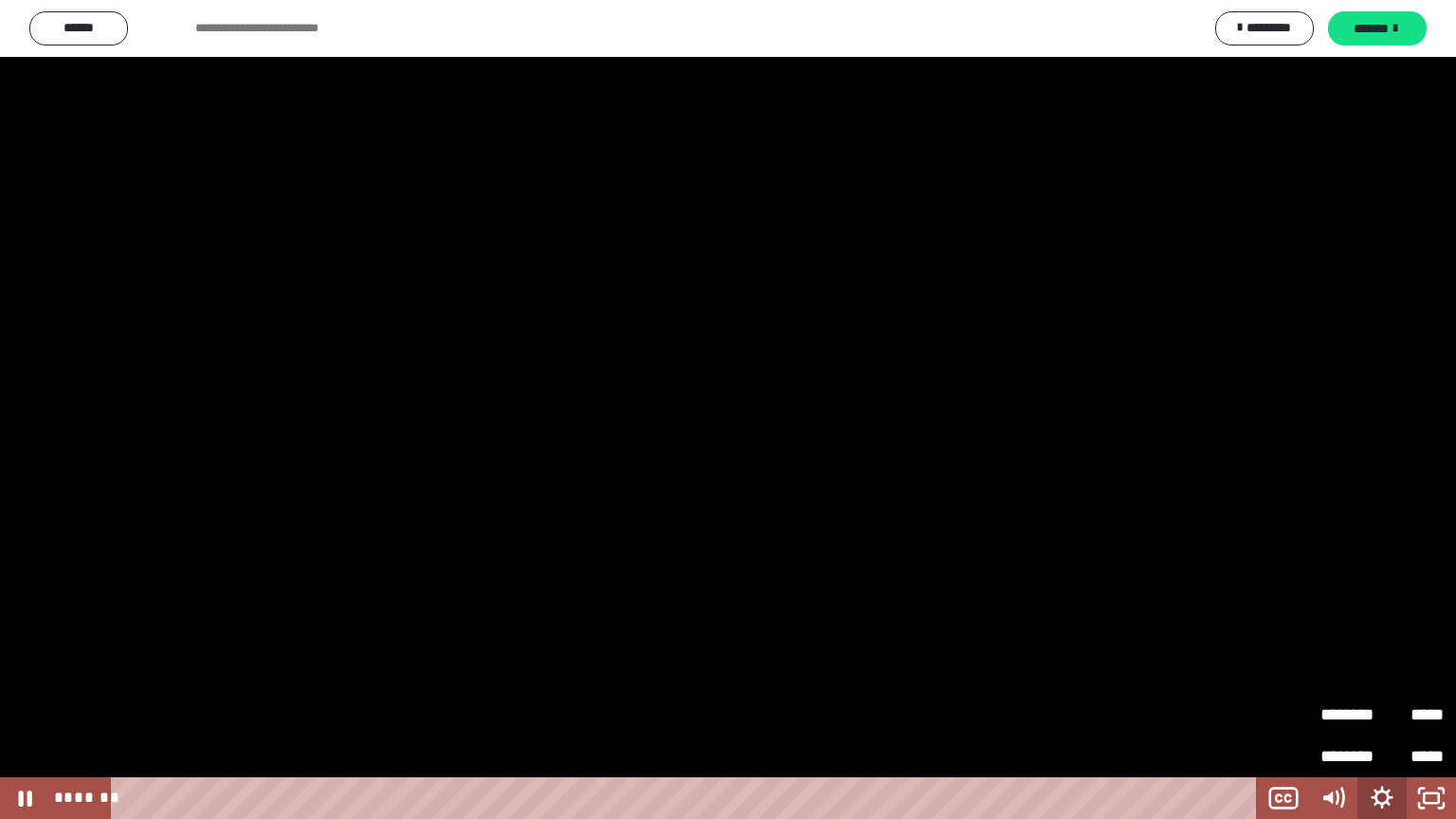 click on "*****" at bounding box center (1412, 715) 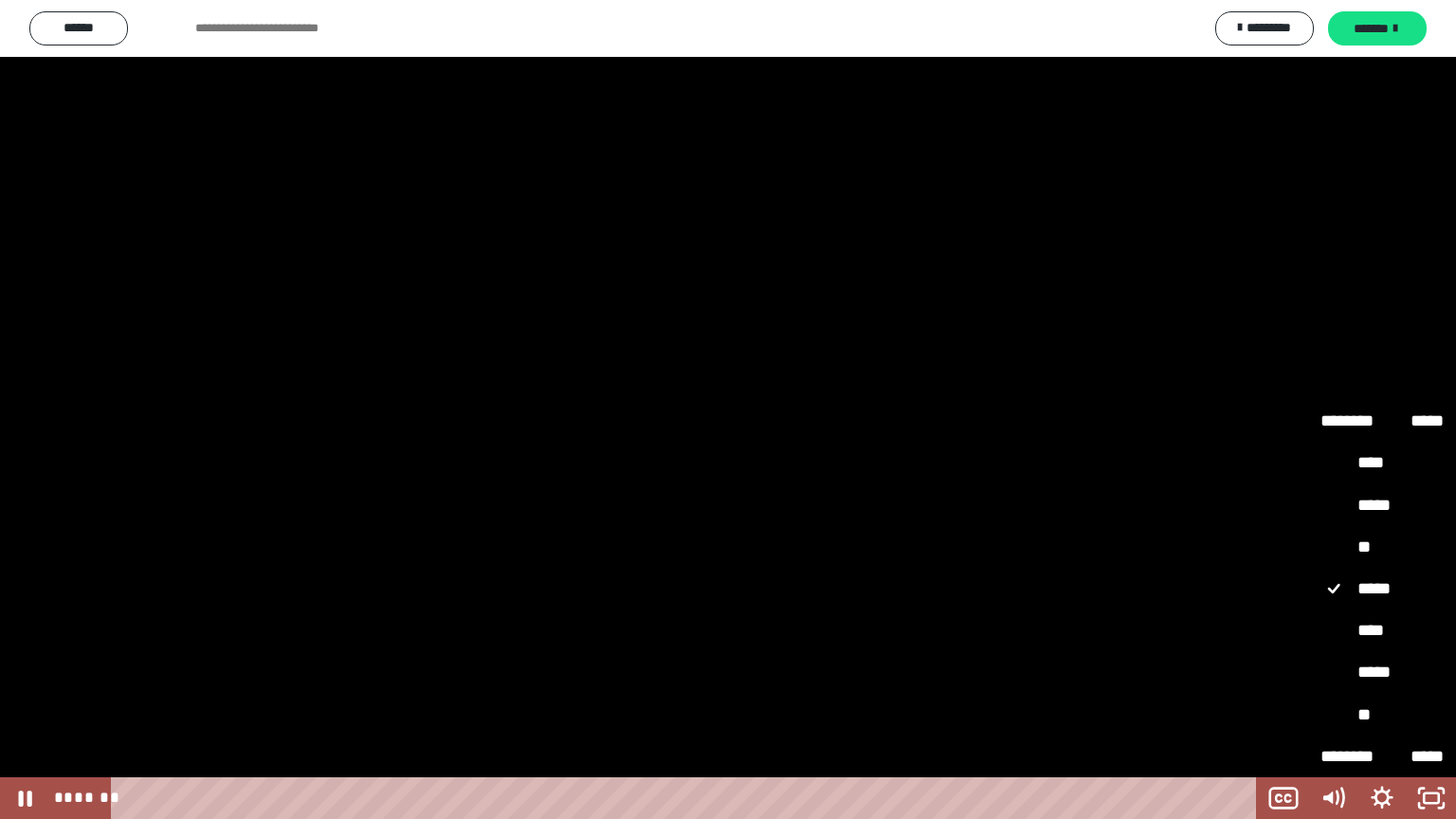 click on "****" at bounding box center (1382, 631) 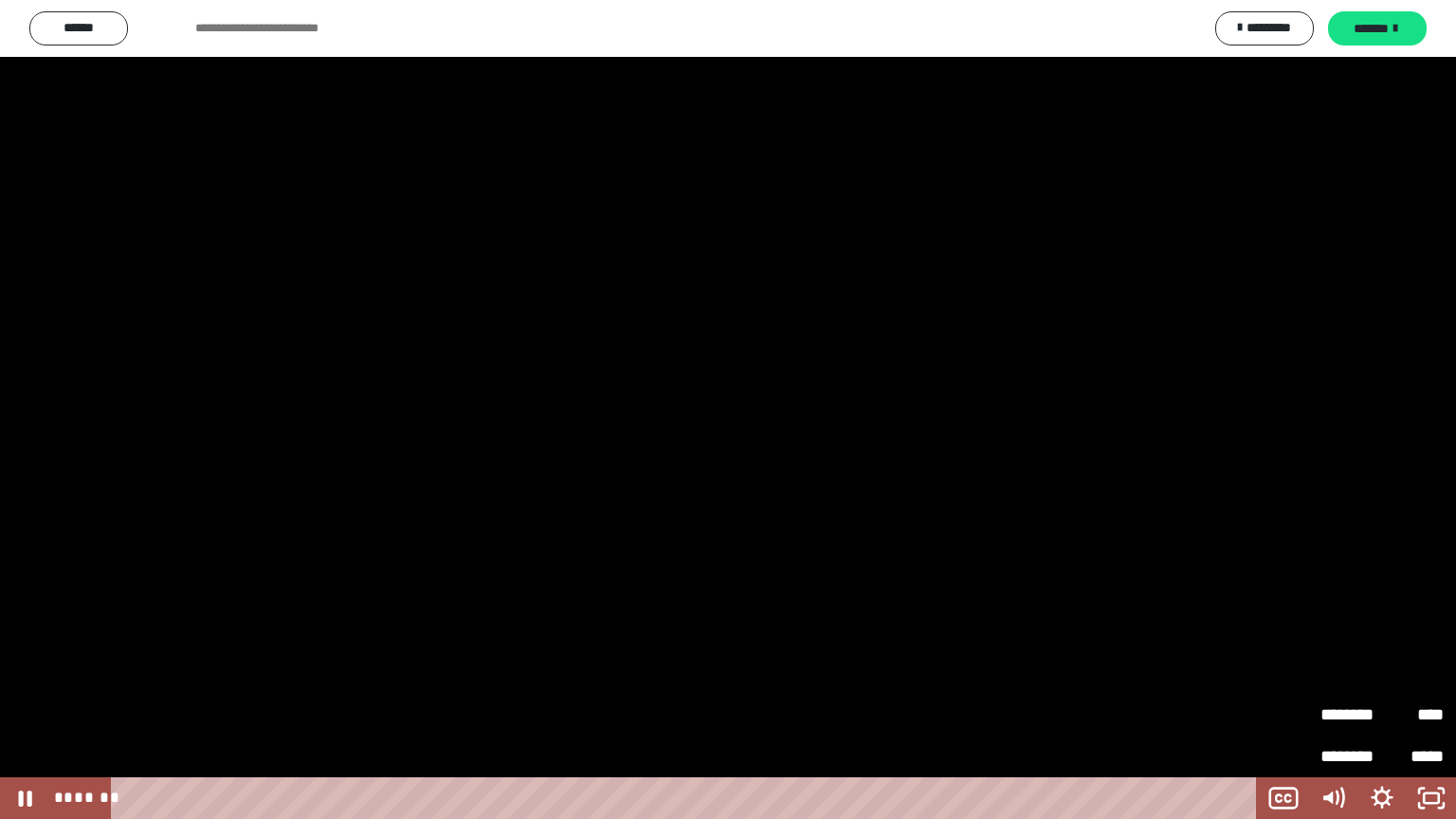 click at bounding box center [728, 410] 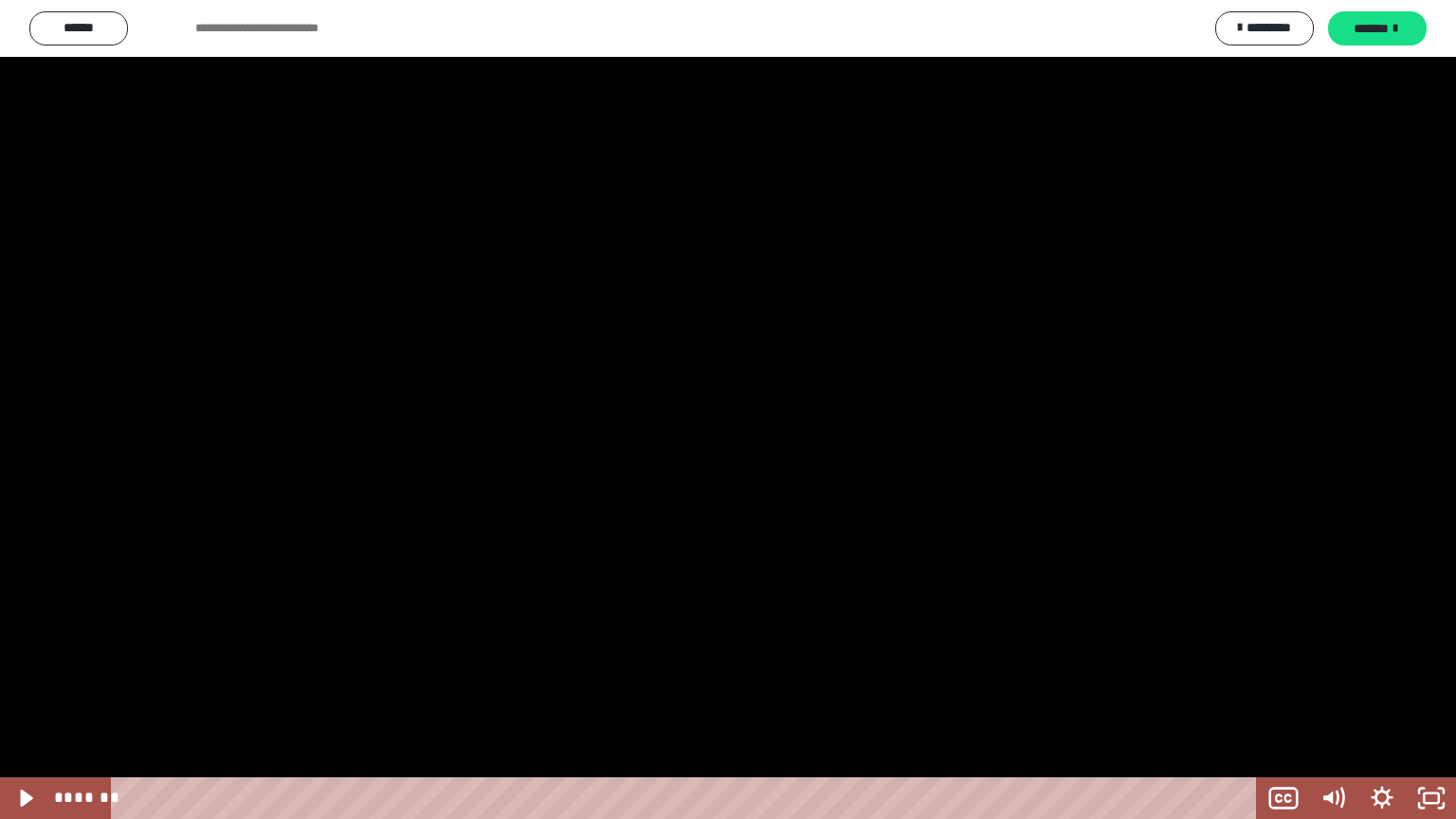 click at bounding box center (728, 410) 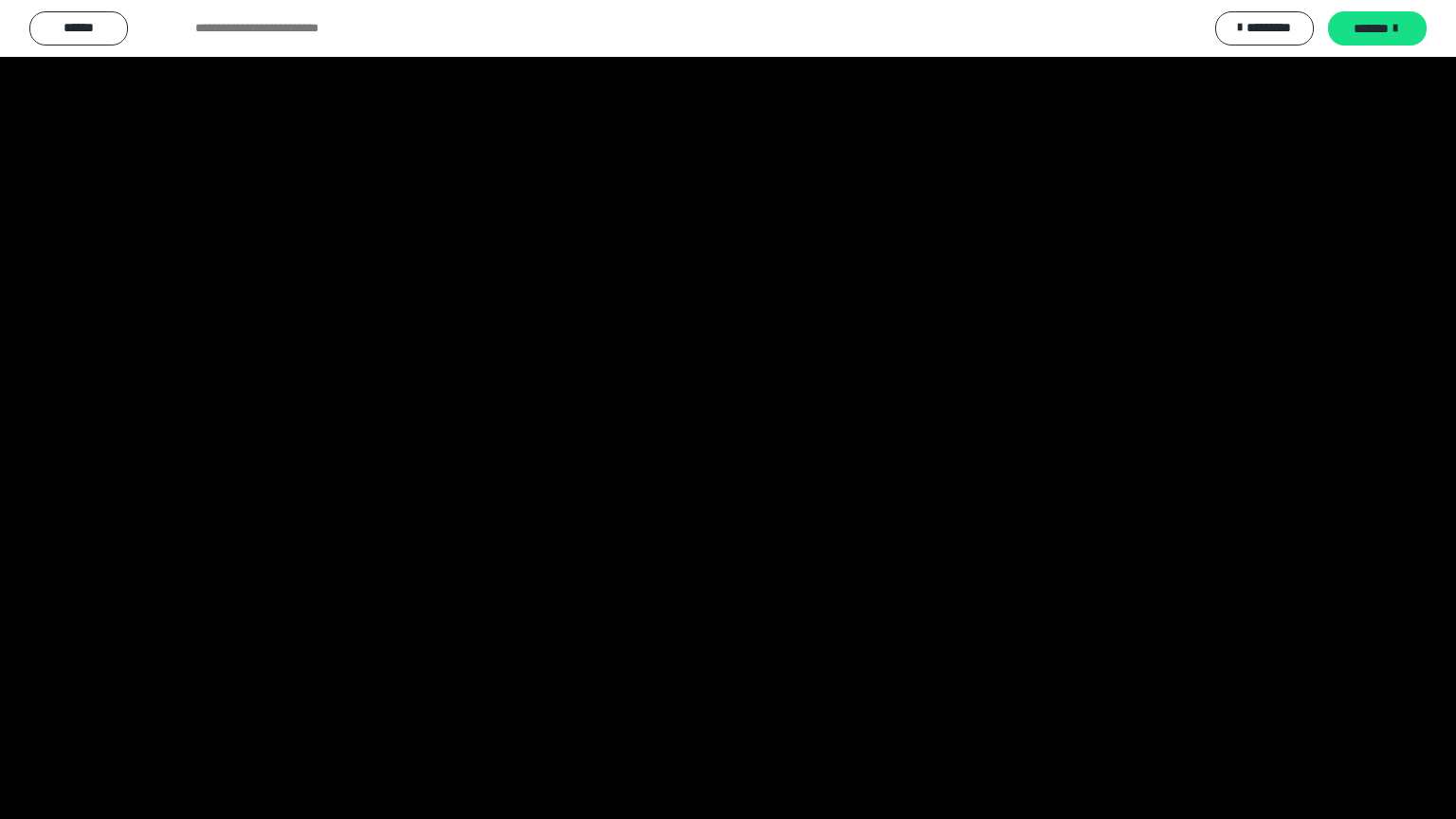 click at bounding box center (0, 0) 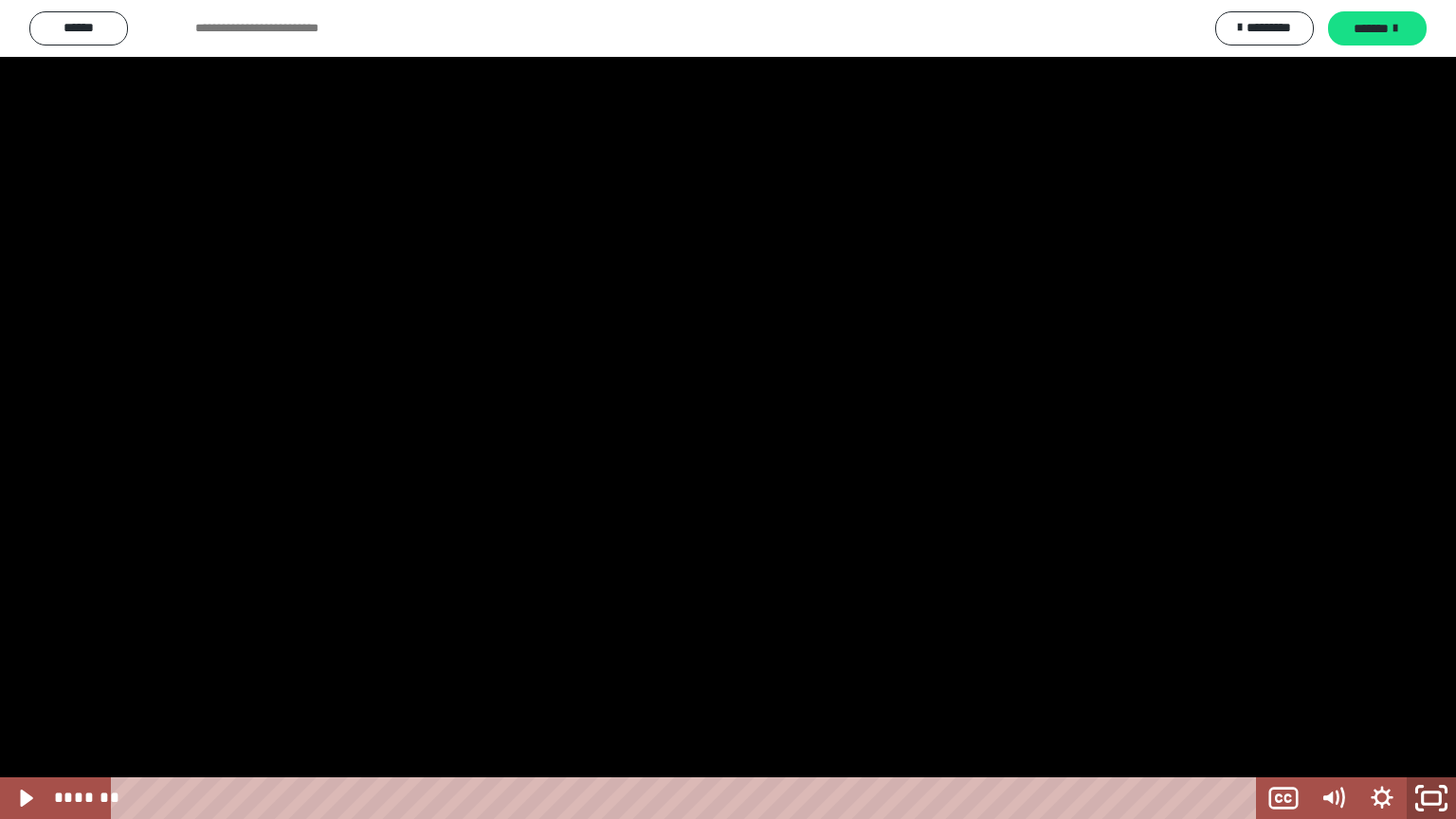 click 